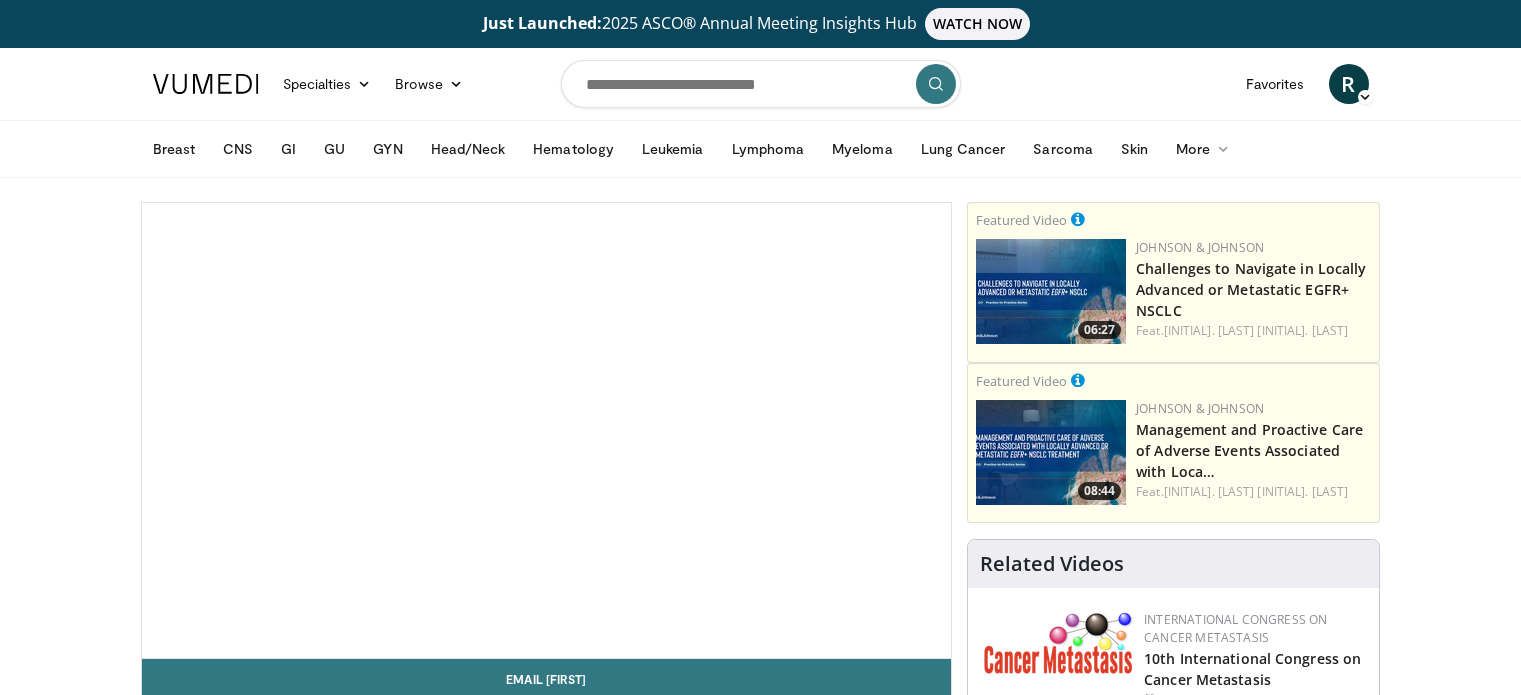 scroll, scrollTop: 0, scrollLeft: 0, axis: both 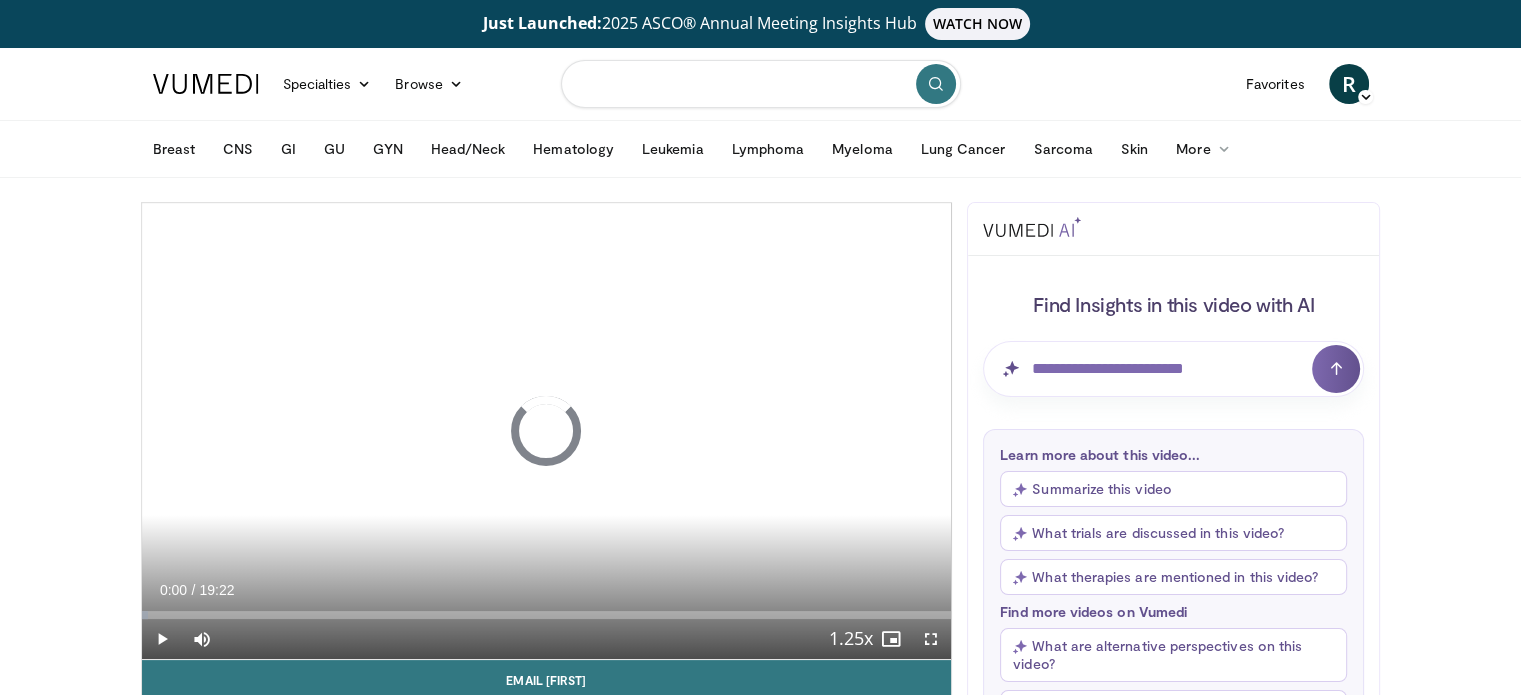 click at bounding box center (761, 84) 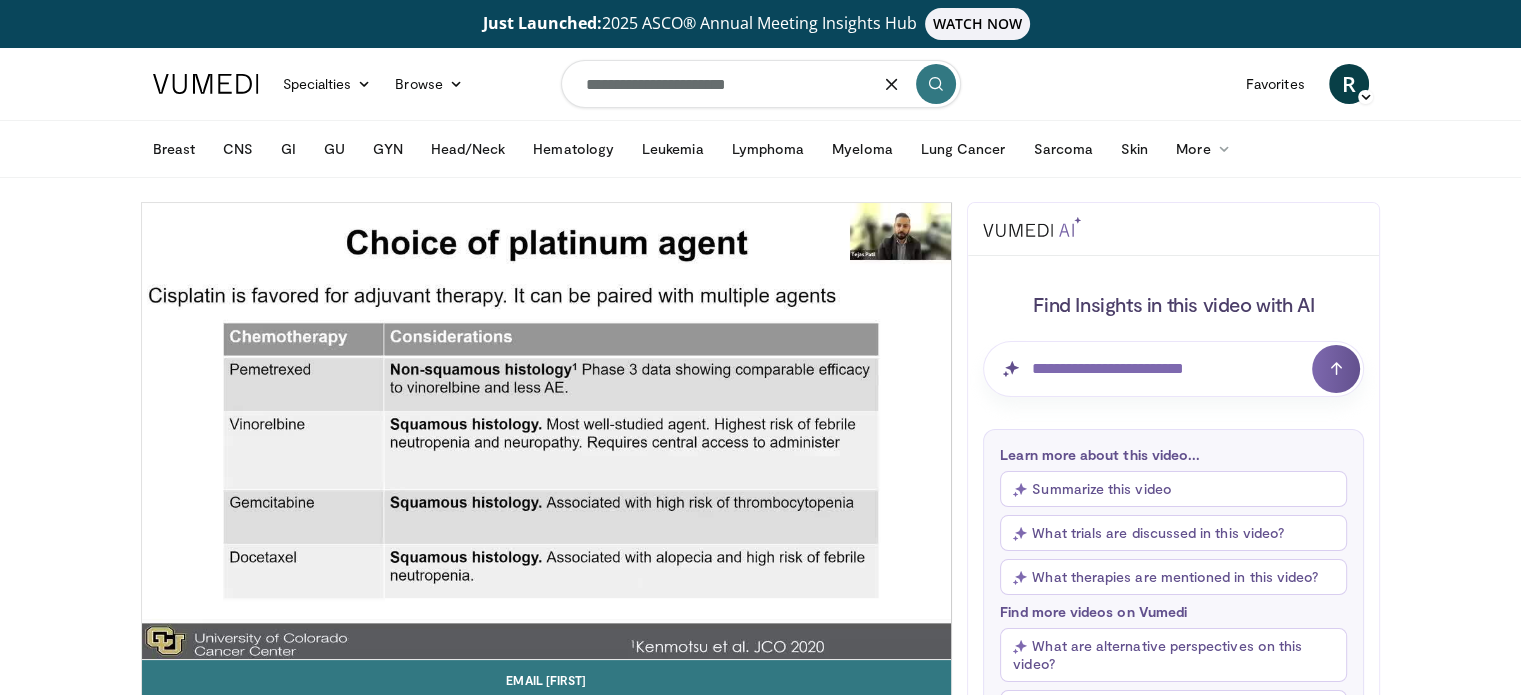type on "**********" 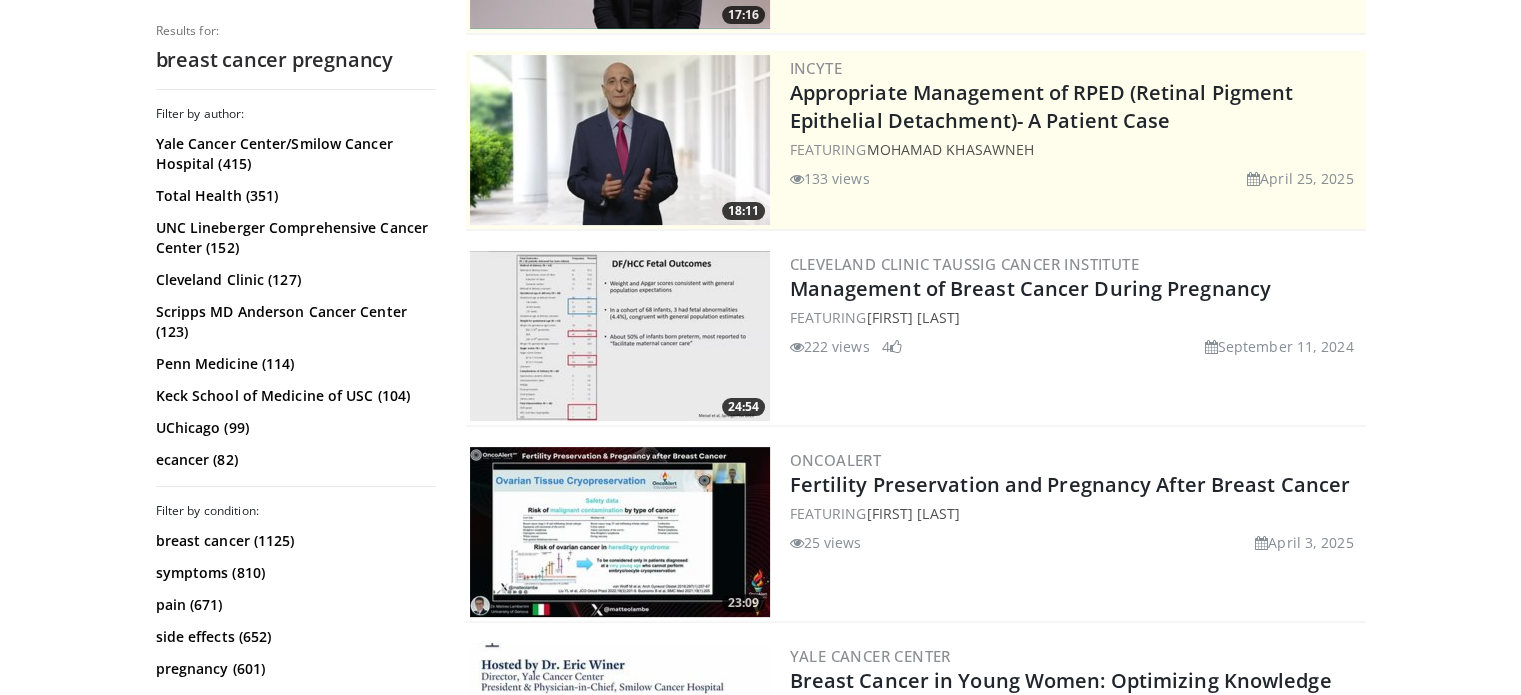 scroll, scrollTop: 420, scrollLeft: 0, axis: vertical 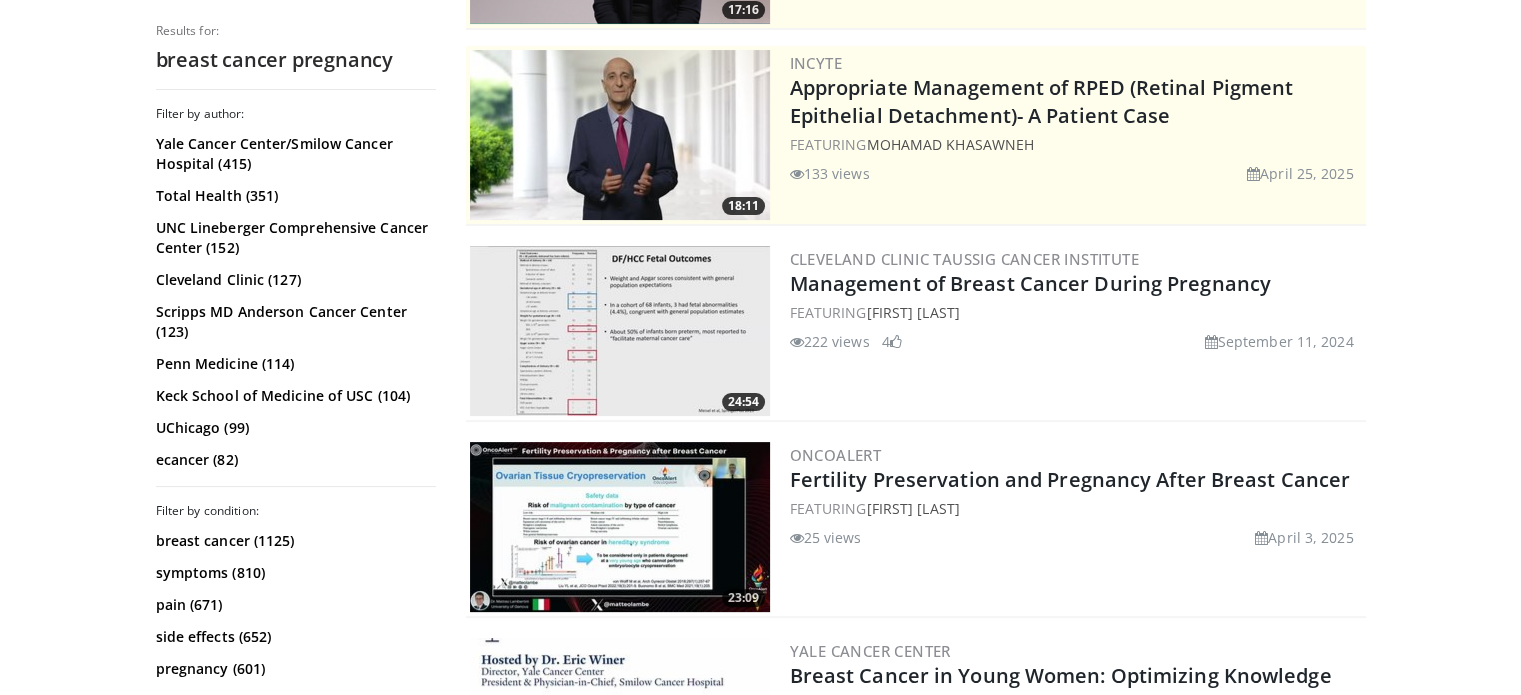 click at bounding box center [620, 331] 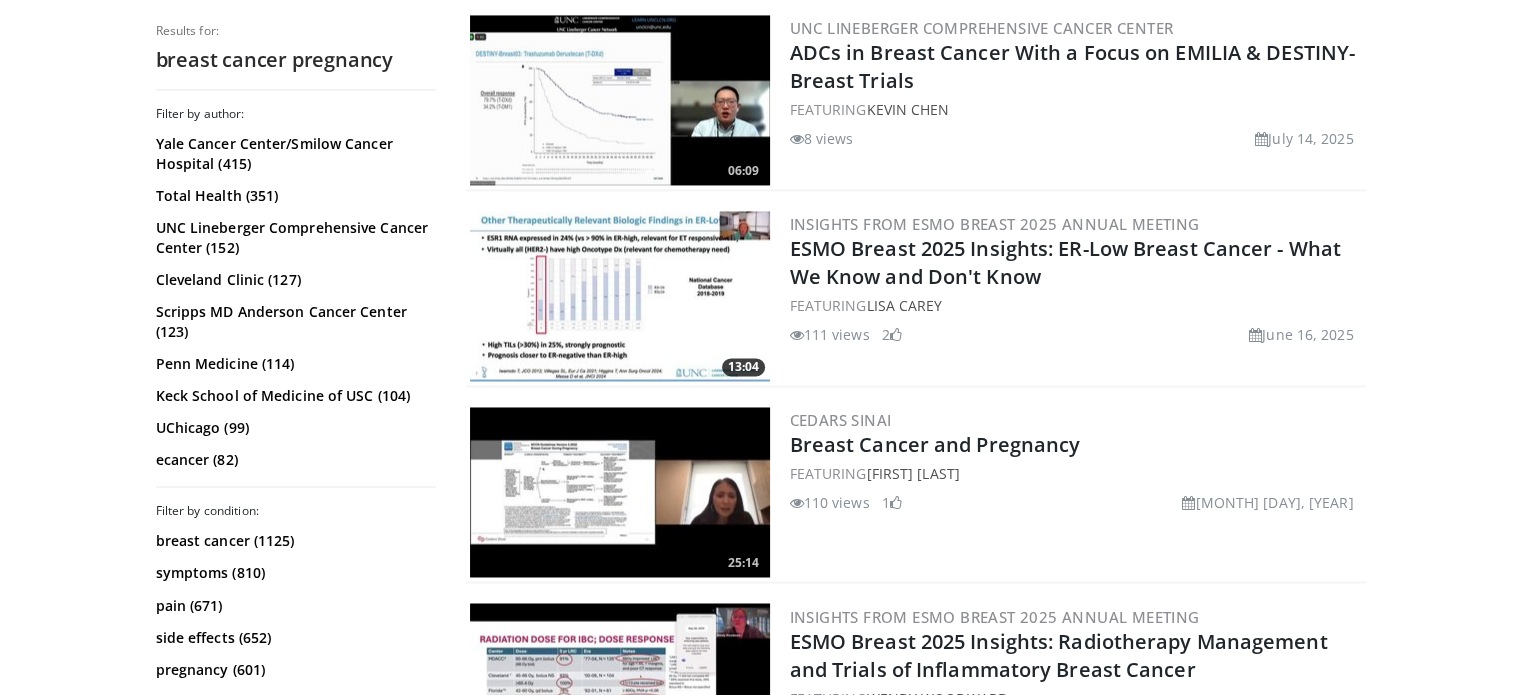 scroll, scrollTop: 3202, scrollLeft: 0, axis: vertical 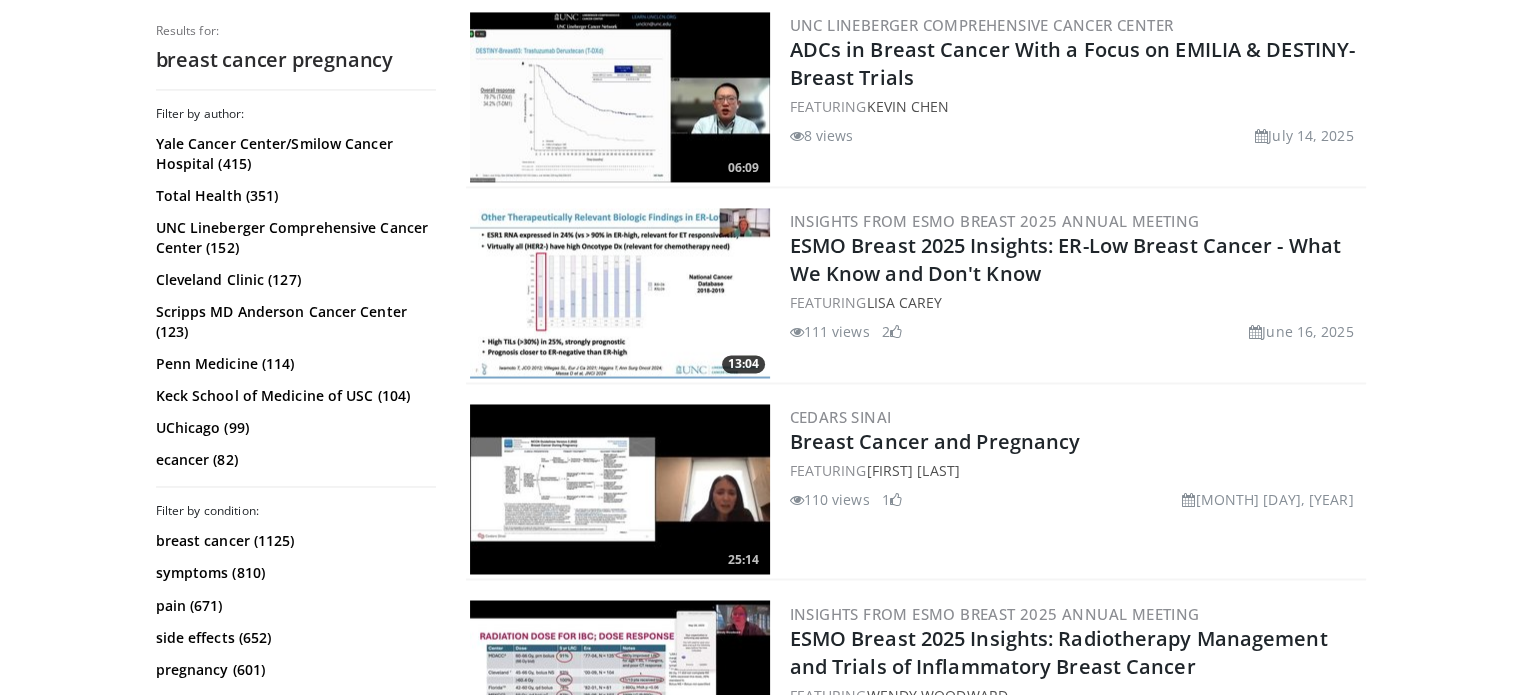 click at bounding box center [620, 489] 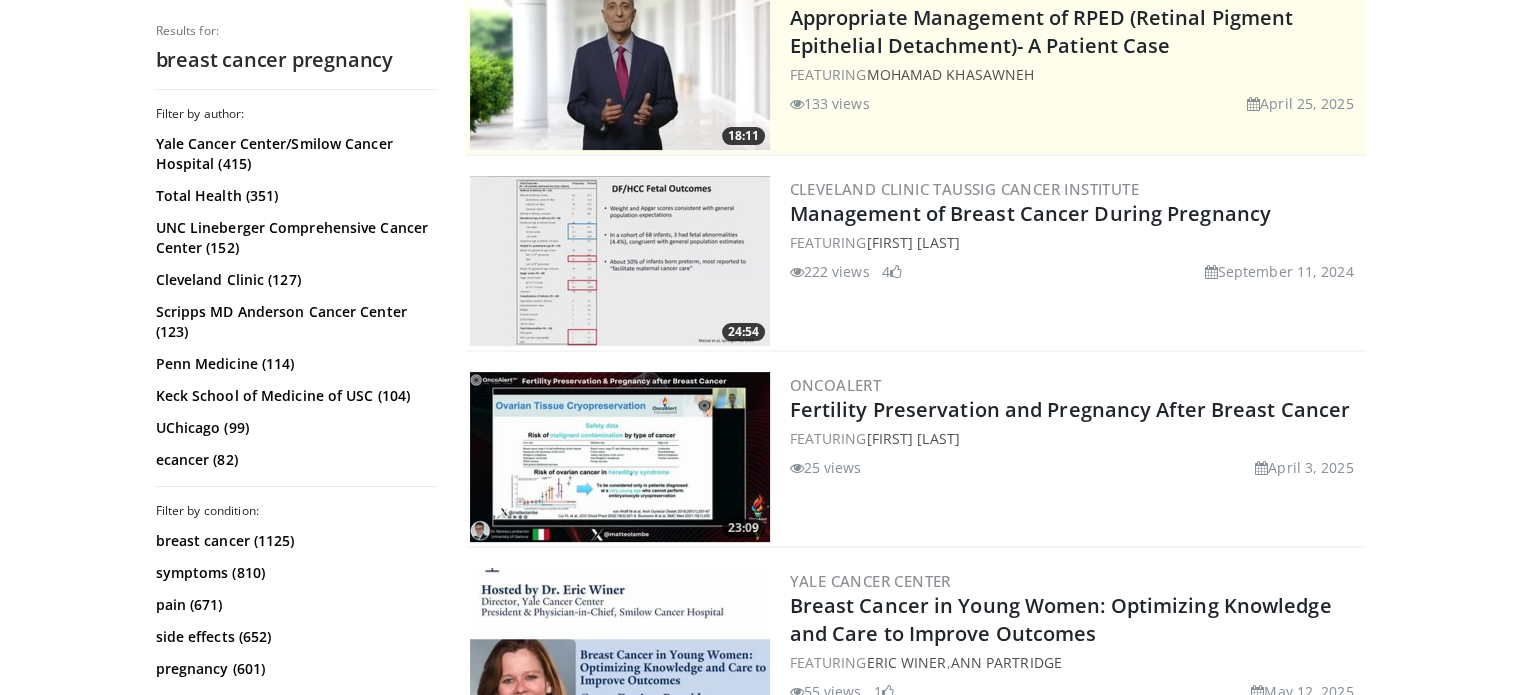 scroll, scrollTop: 487, scrollLeft: 0, axis: vertical 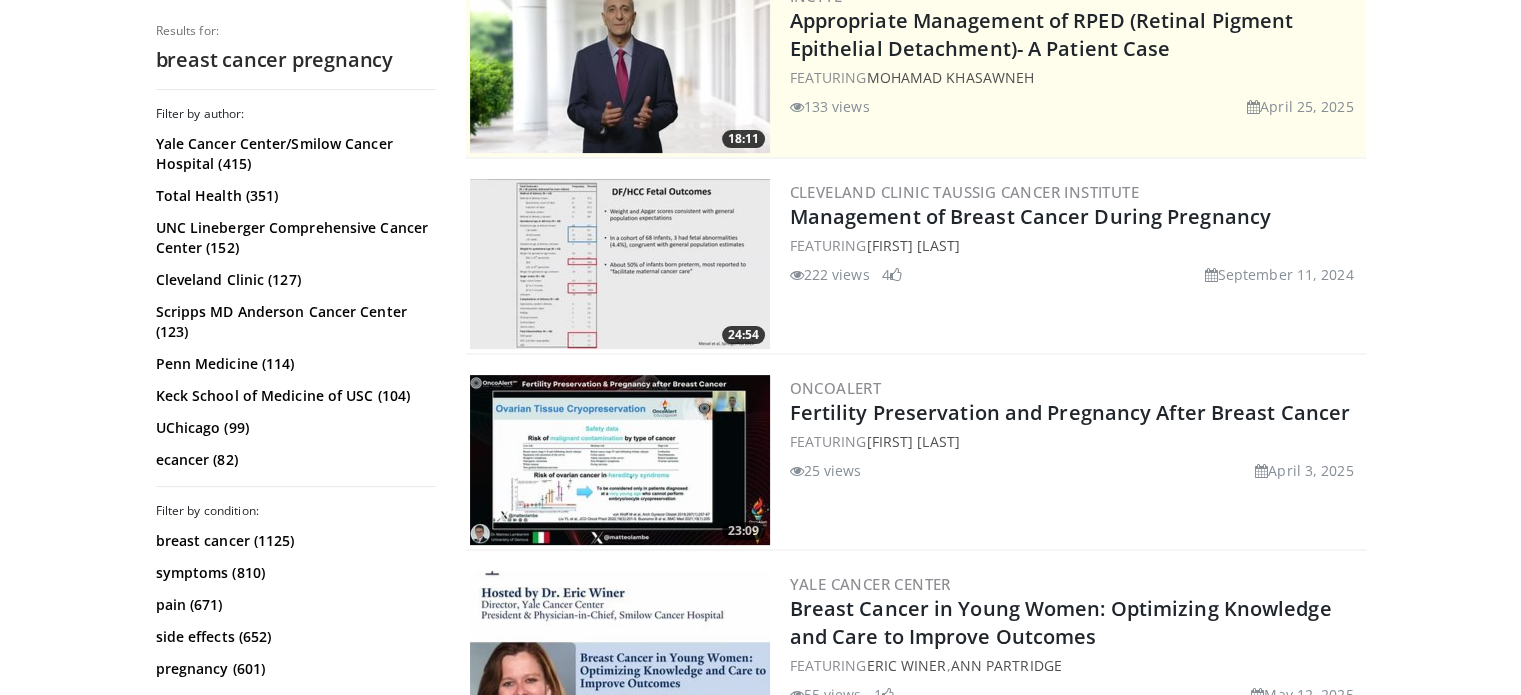 click at bounding box center [620, 264] 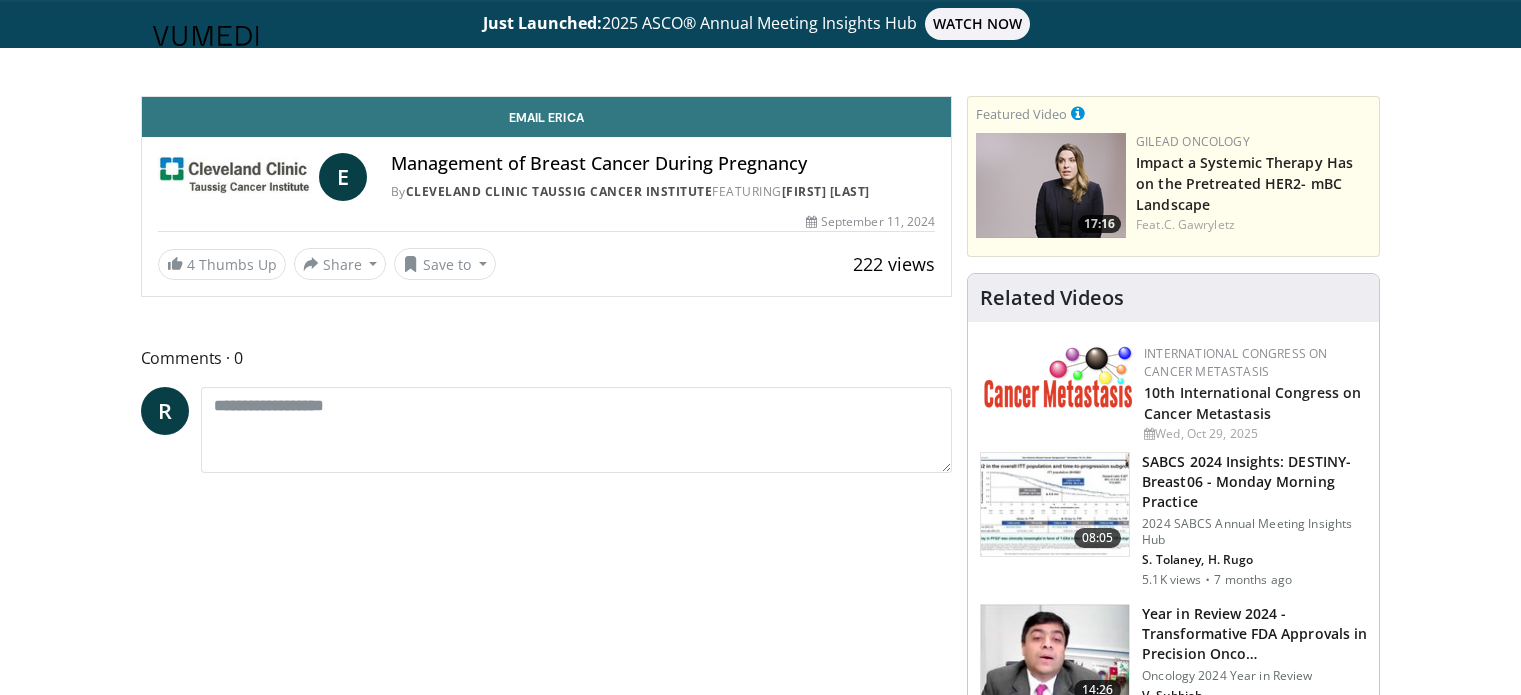 scroll, scrollTop: 0, scrollLeft: 0, axis: both 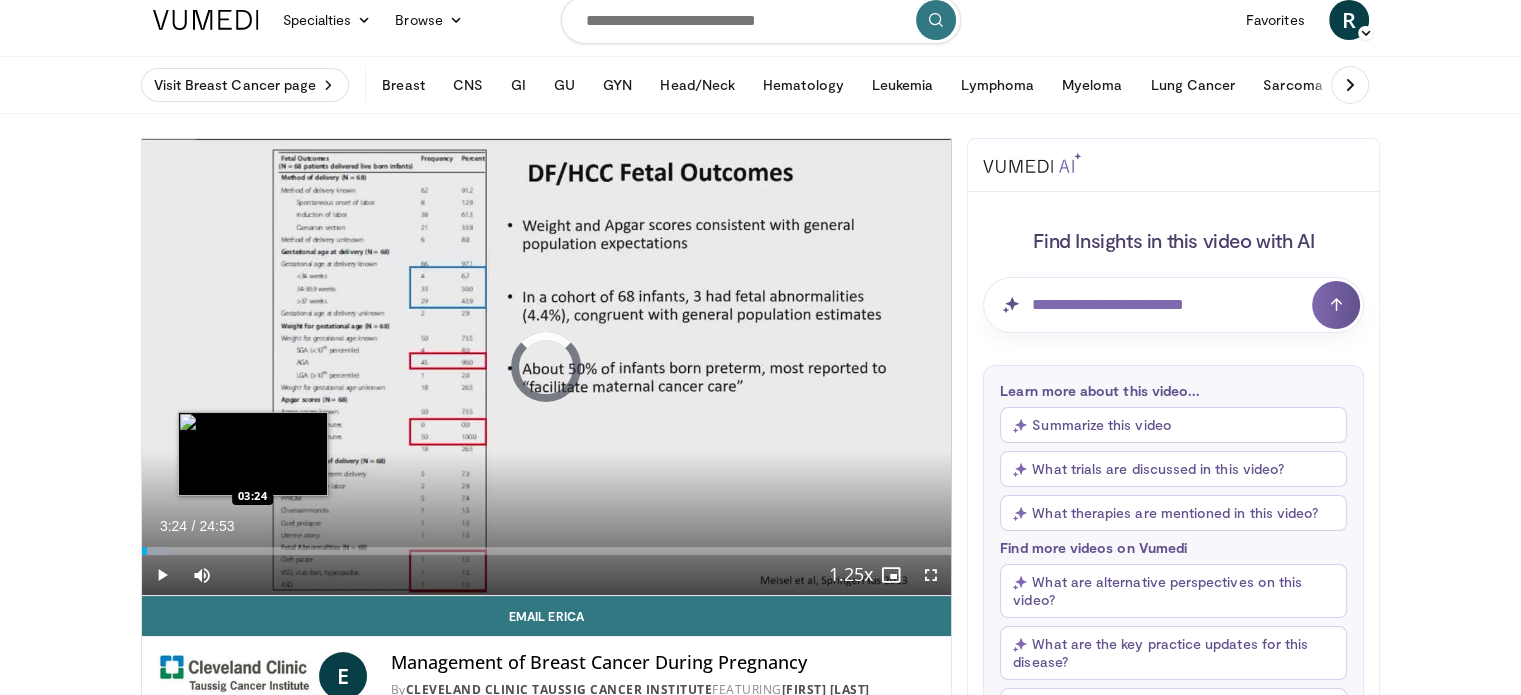 click on "Loaded :  3.32% 03:24 03:24" at bounding box center (547, 551) 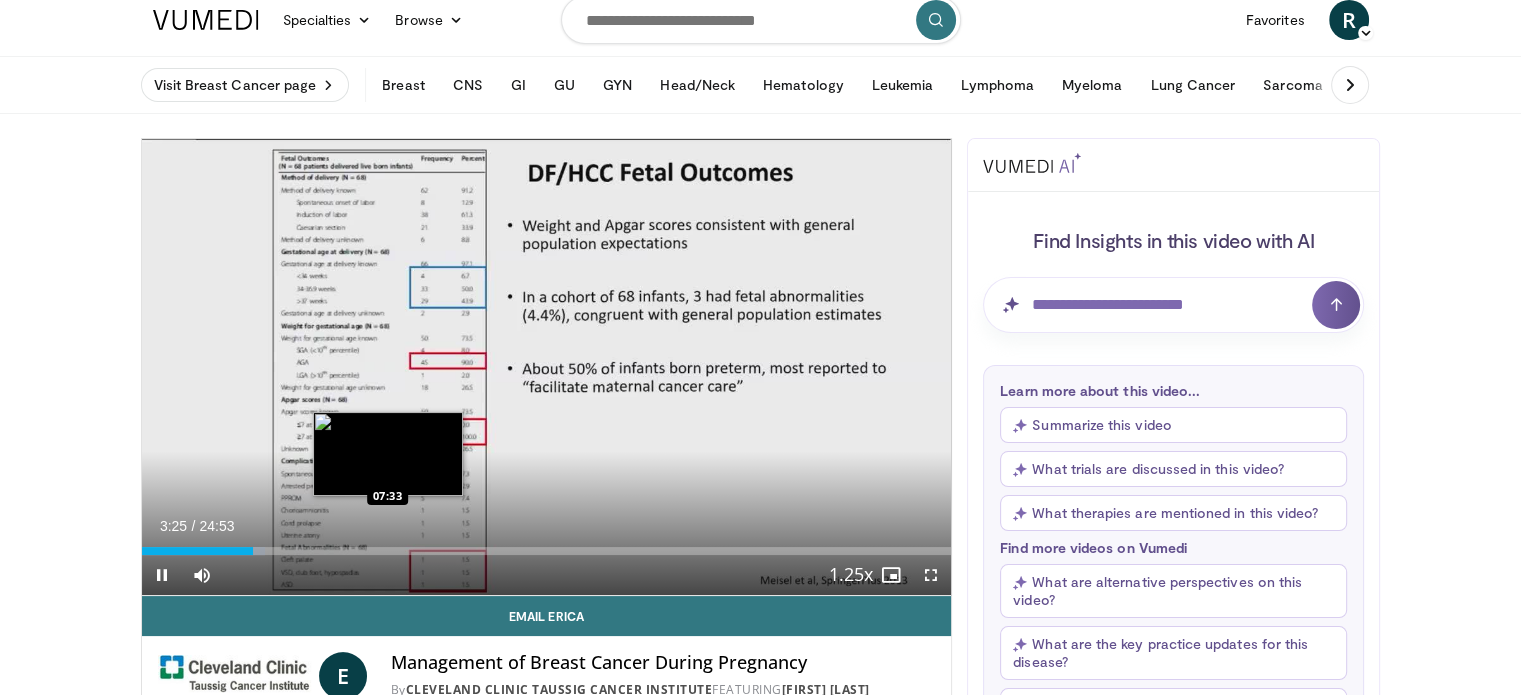 click on "Loaded :  15.28% 03:25 07:33" at bounding box center (547, 551) 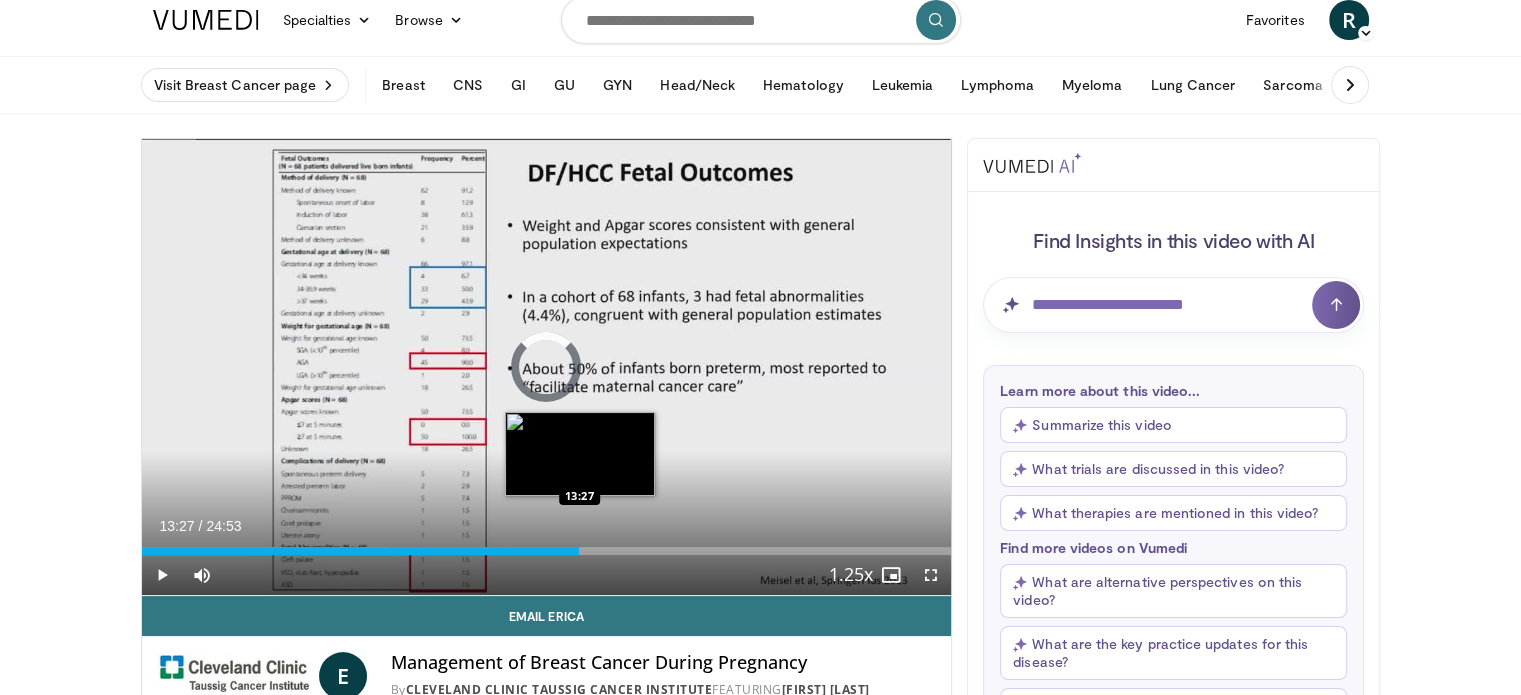click on "Loaded :  34.83% 13:27 13:27" at bounding box center [547, 545] 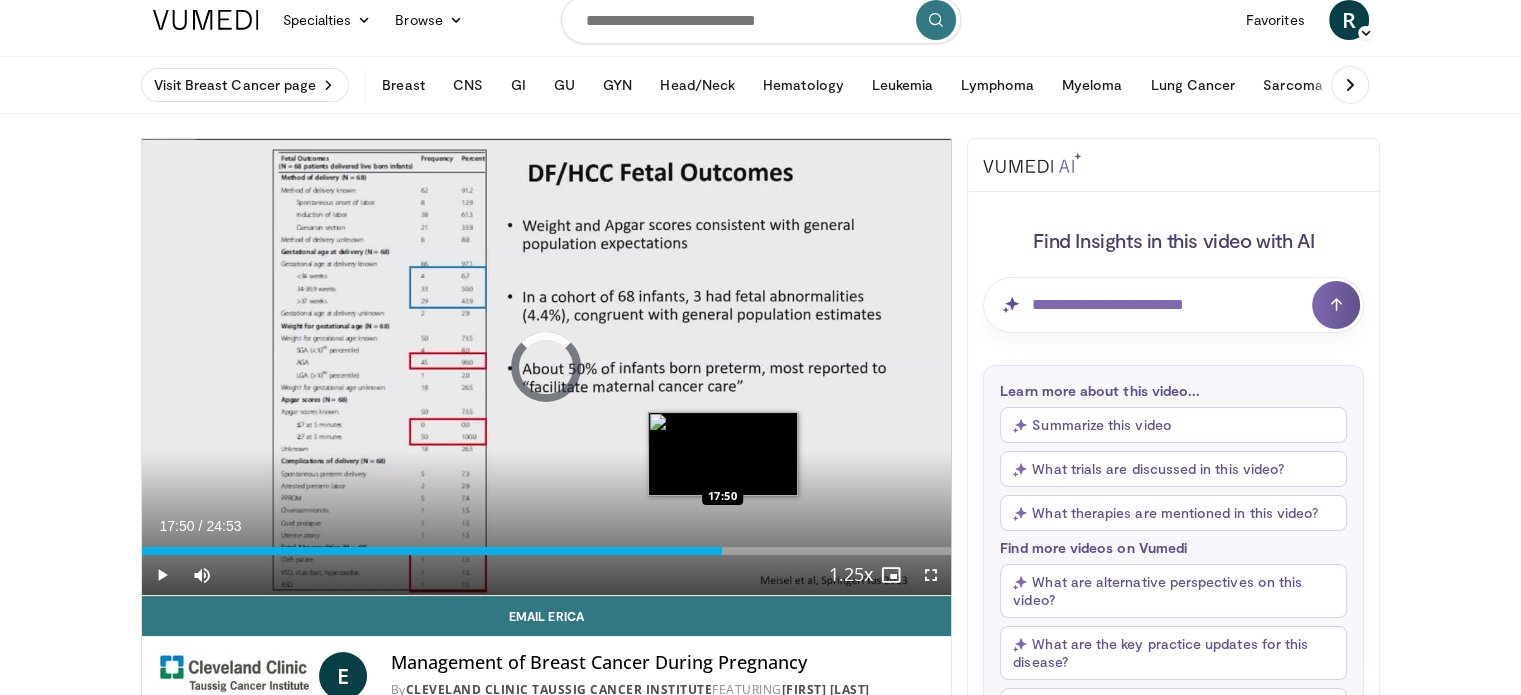 click on "Loaded :  0.00% 13:30 17:50" at bounding box center [547, 551] 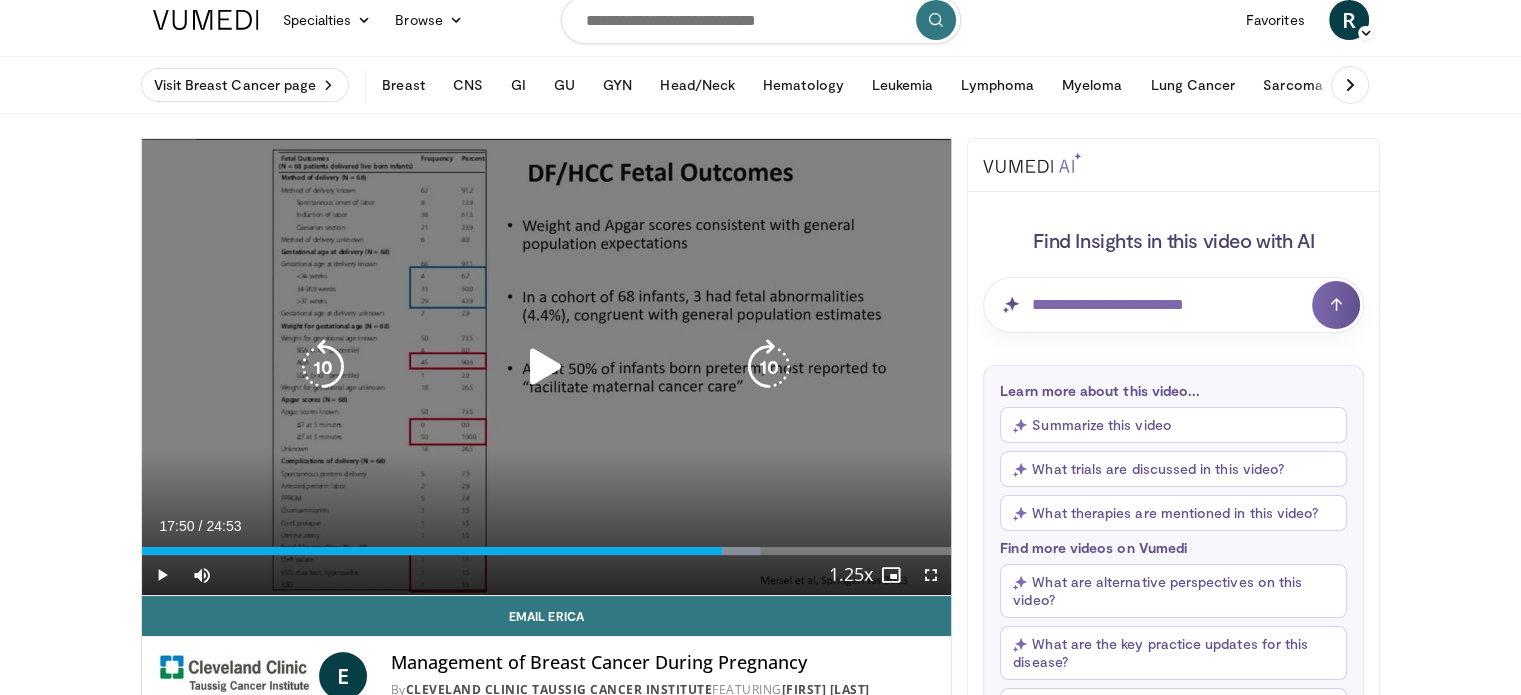 drag, startPoint x: 722, startPoint y: 551, endPoint x: 884, endPoint y: 579, distance: 164.40195 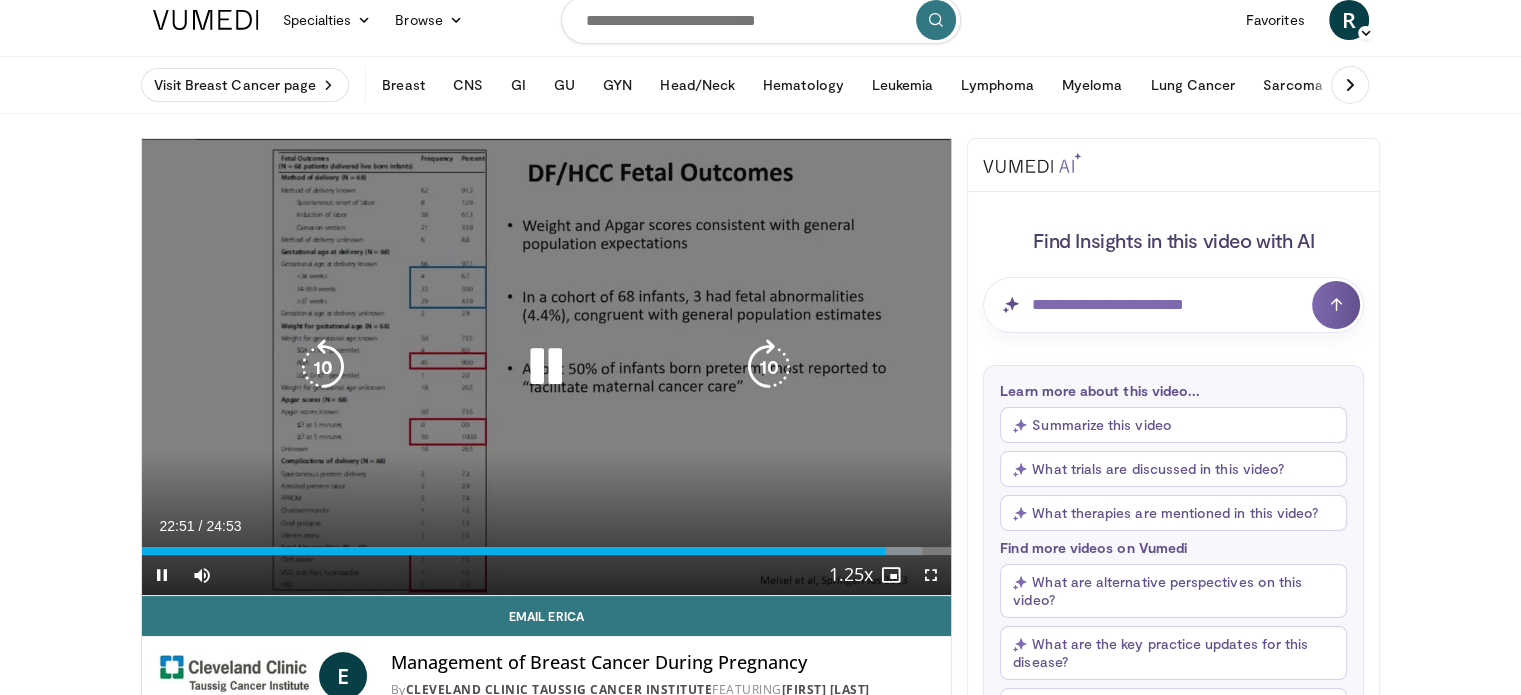 click at bounding box center [323, 367] 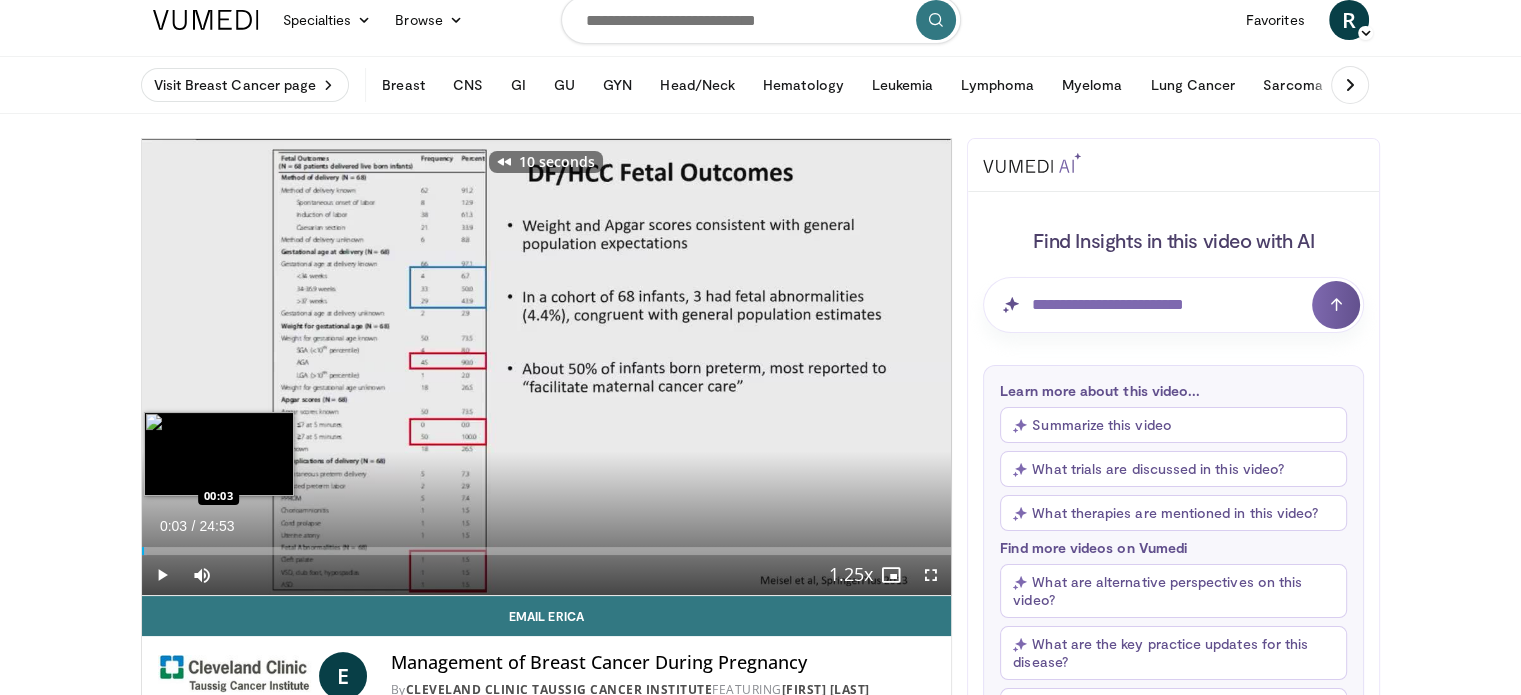 click on "00:03" at bounding box center (143, 551) 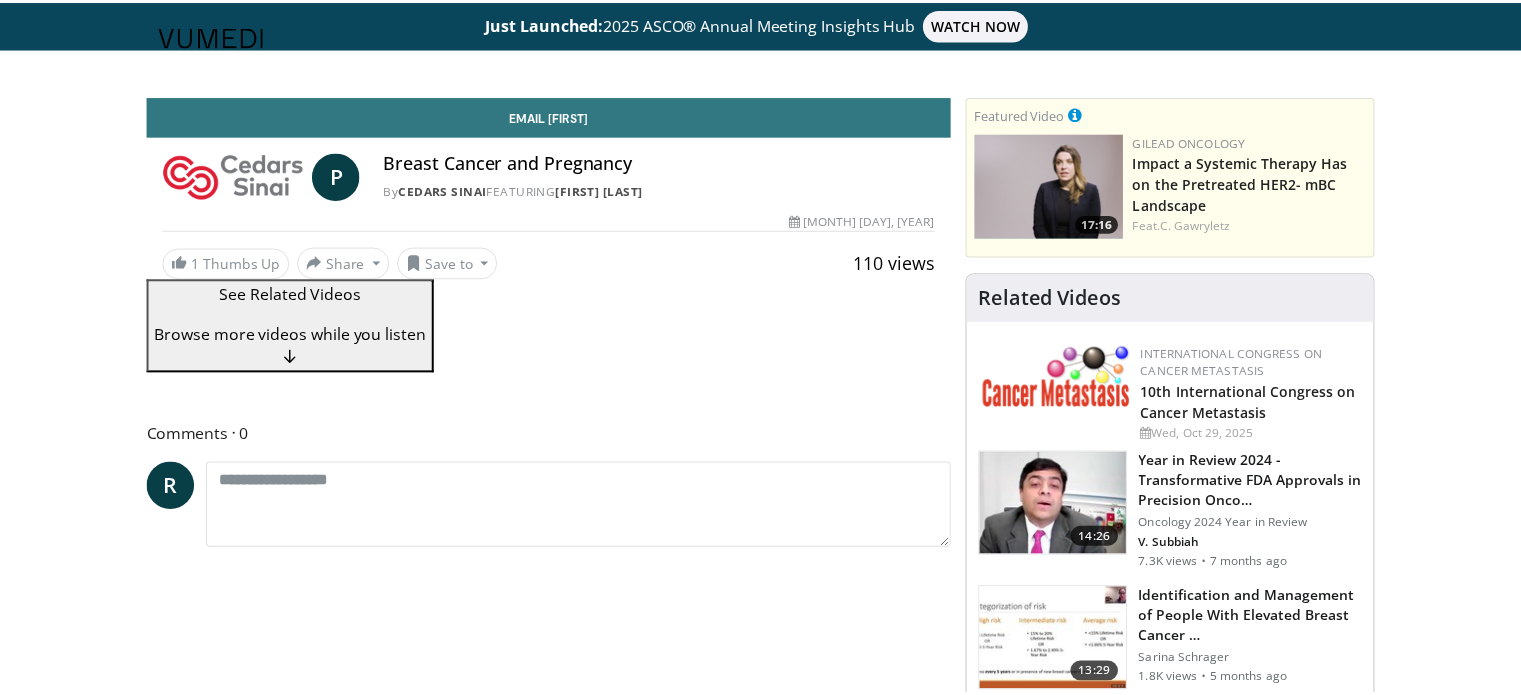 scroll, scrollTop: 0, scrollLeft: 0, axis: both 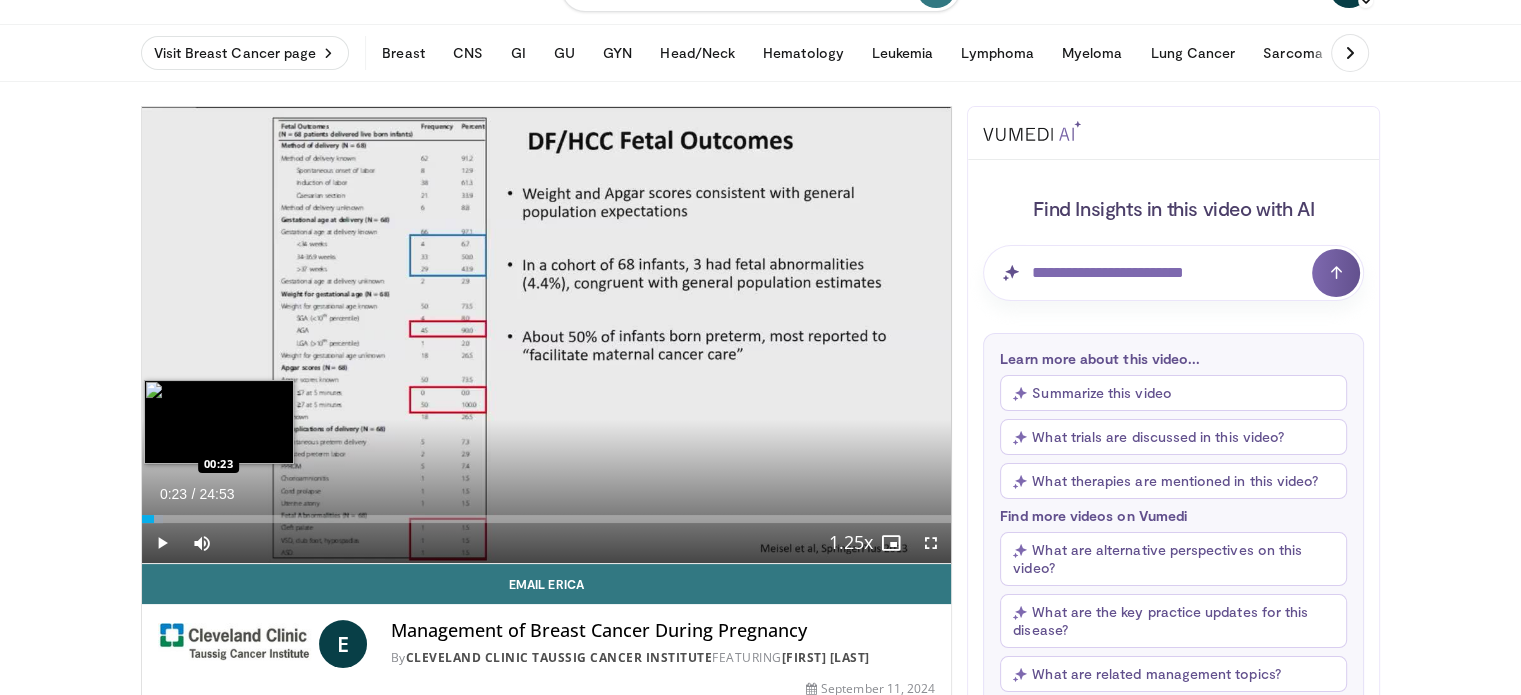 click on "Loaded :  2.65% 00:23 00:23" at bounding box center (547, 513) 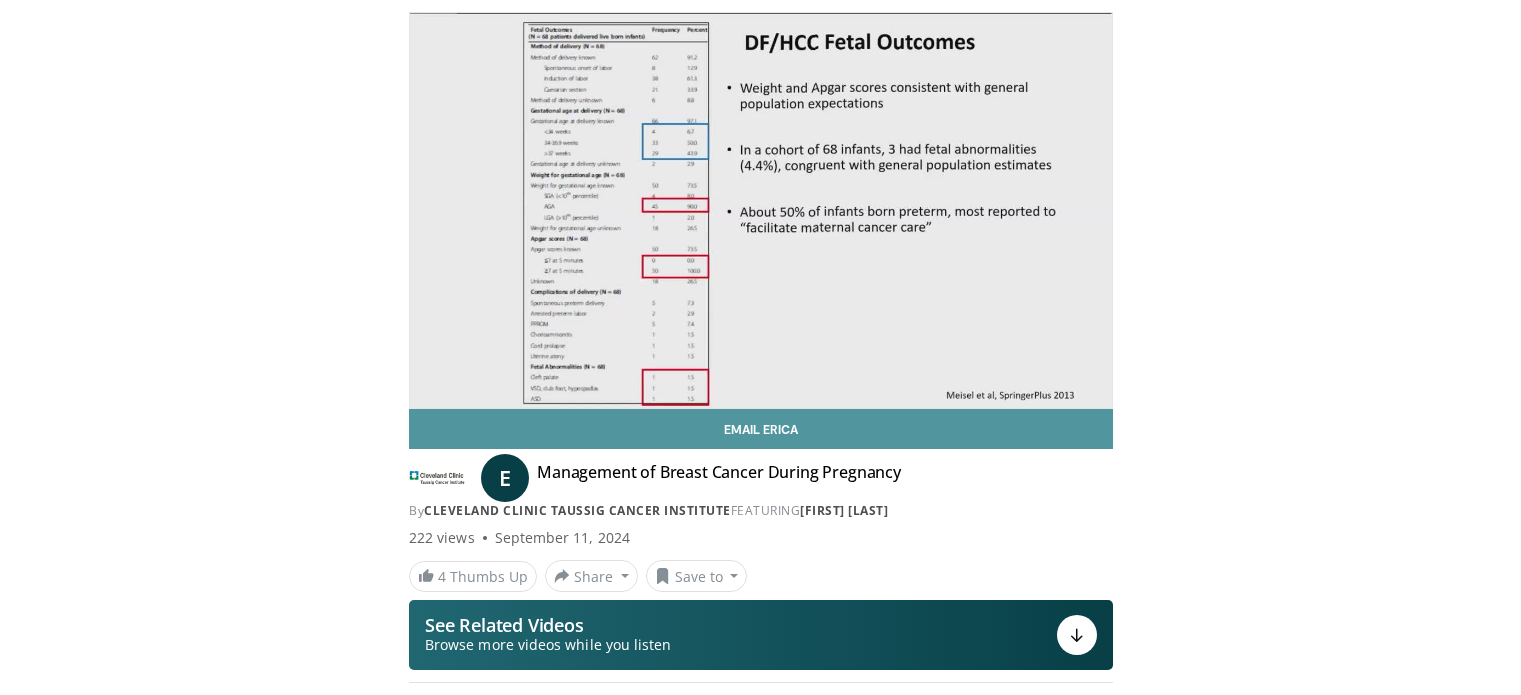 scroll, scrollTop: 112, scrollLeft: 0, axis: vertical 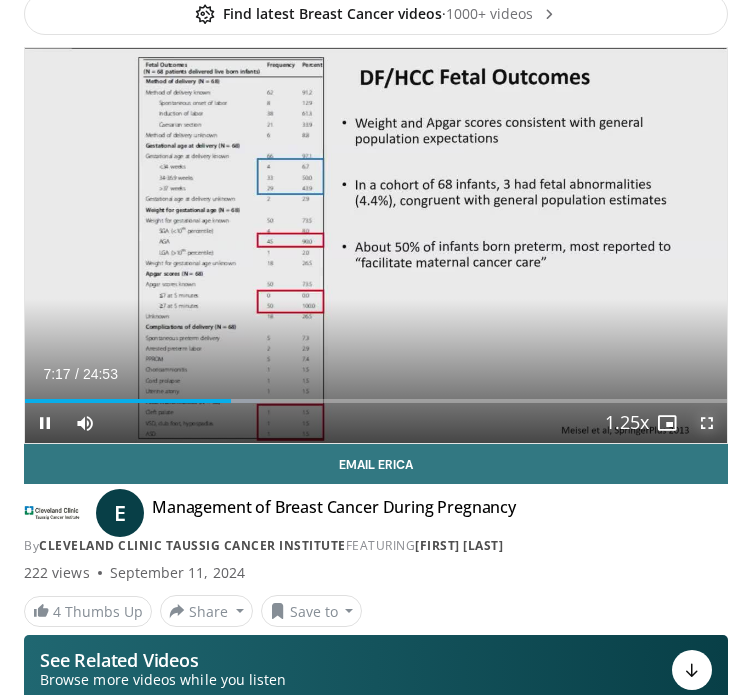 click at bounding box center [707, 423] 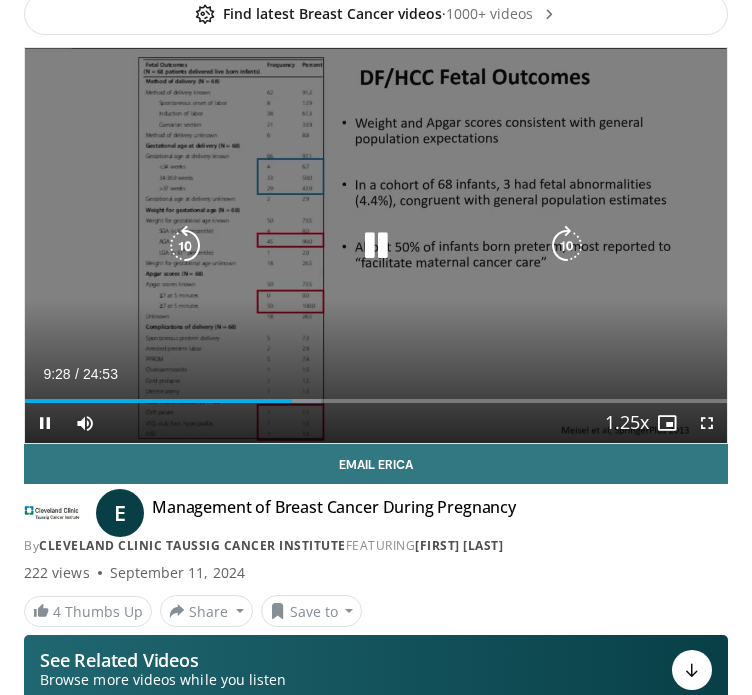 click at bounding box center [185, 246] 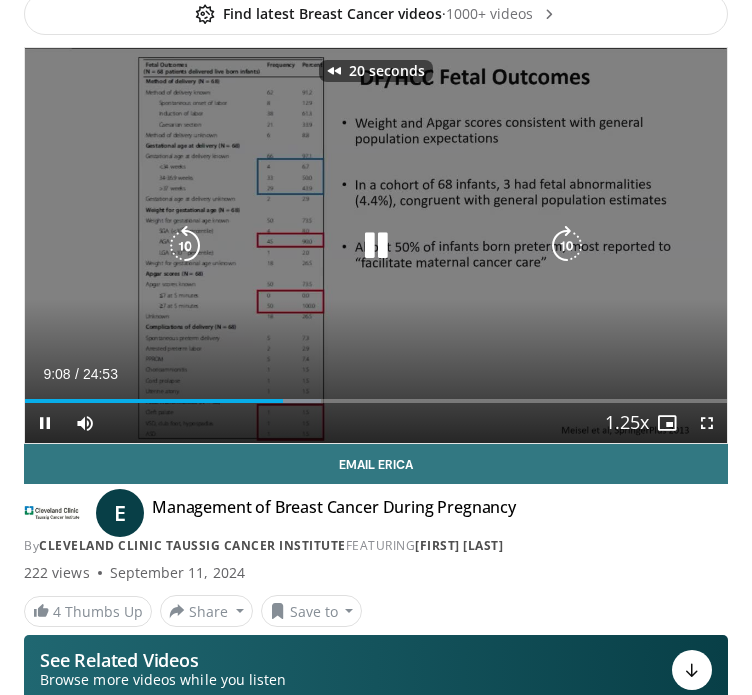 click at bounding box center (185, 246) 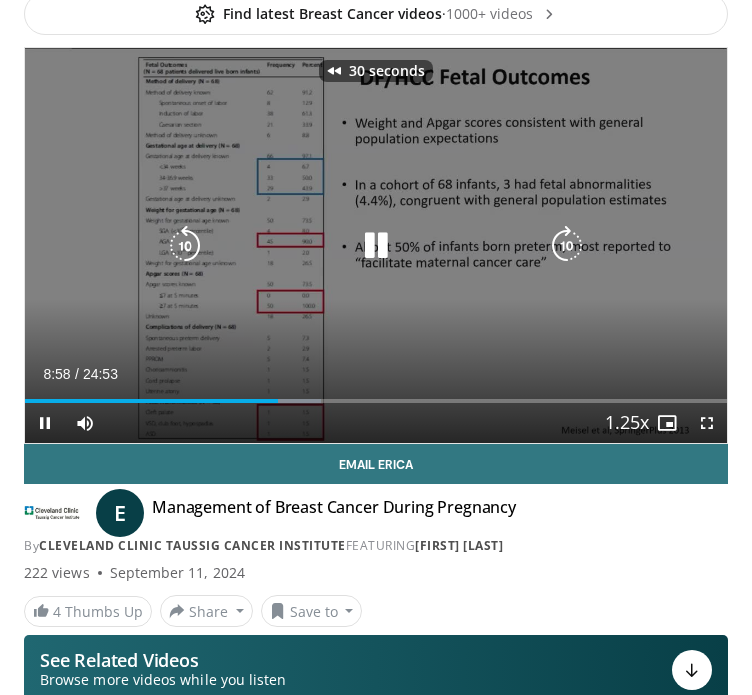 click at bounding box center (185, 246) 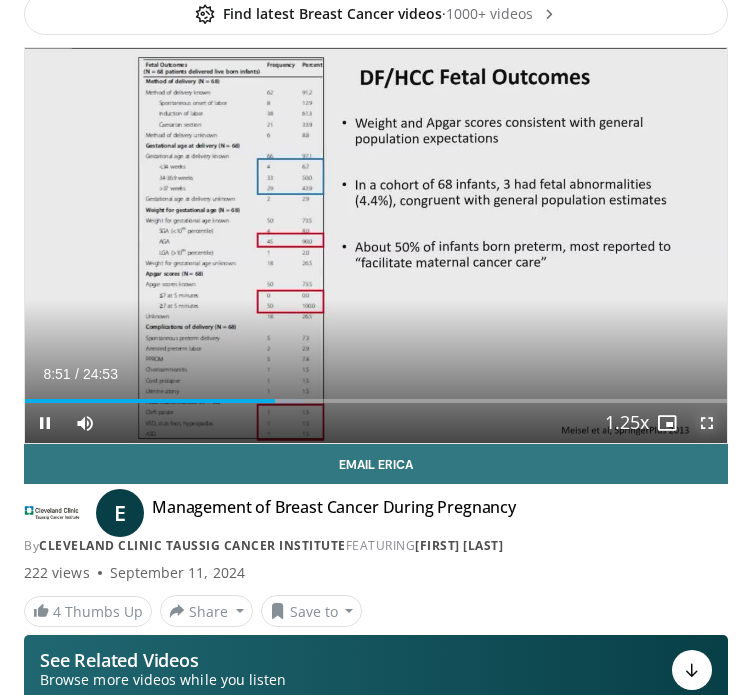 click at bounding box center (707, 423) 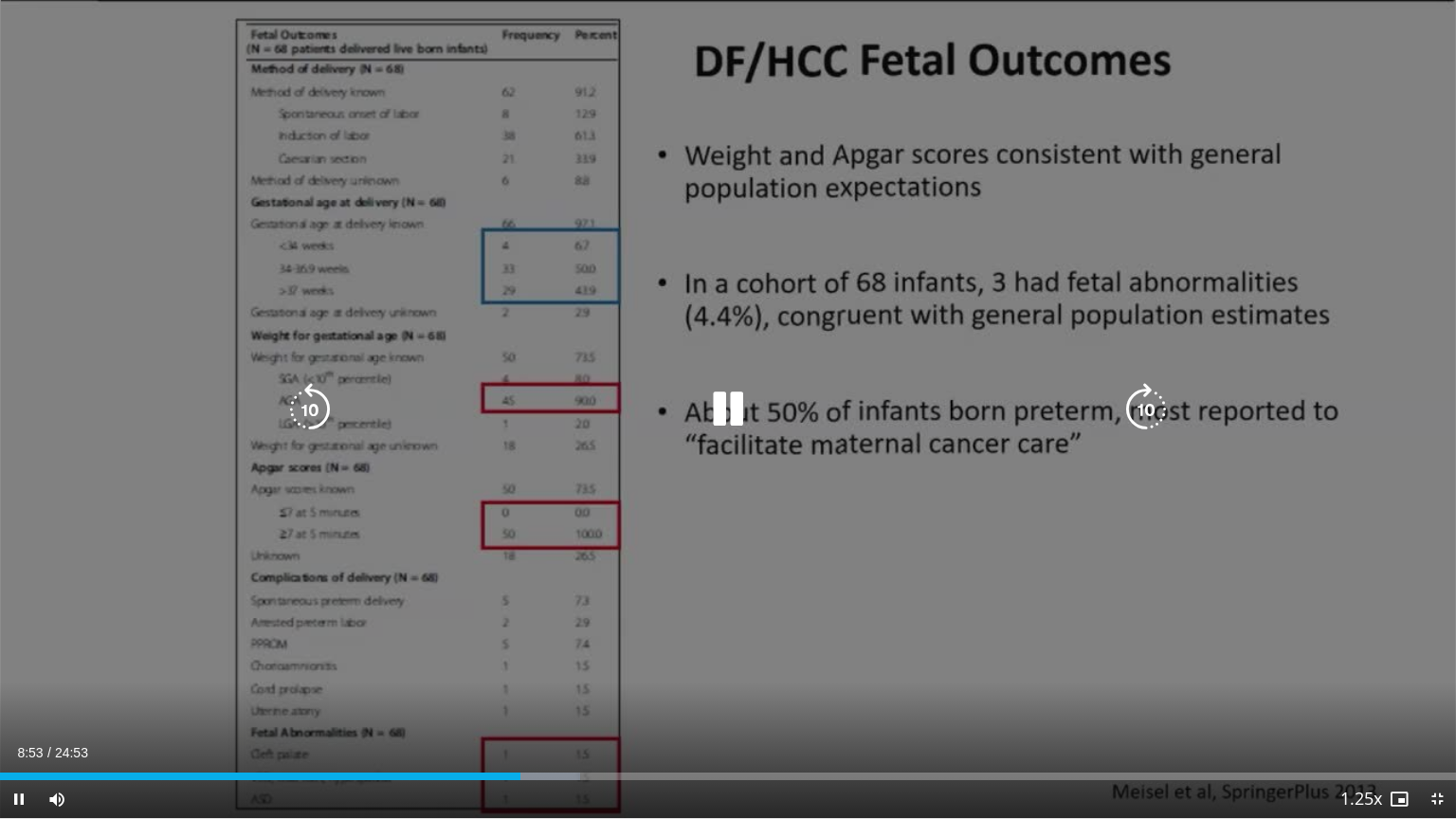 click at bounding box center [310, 410] 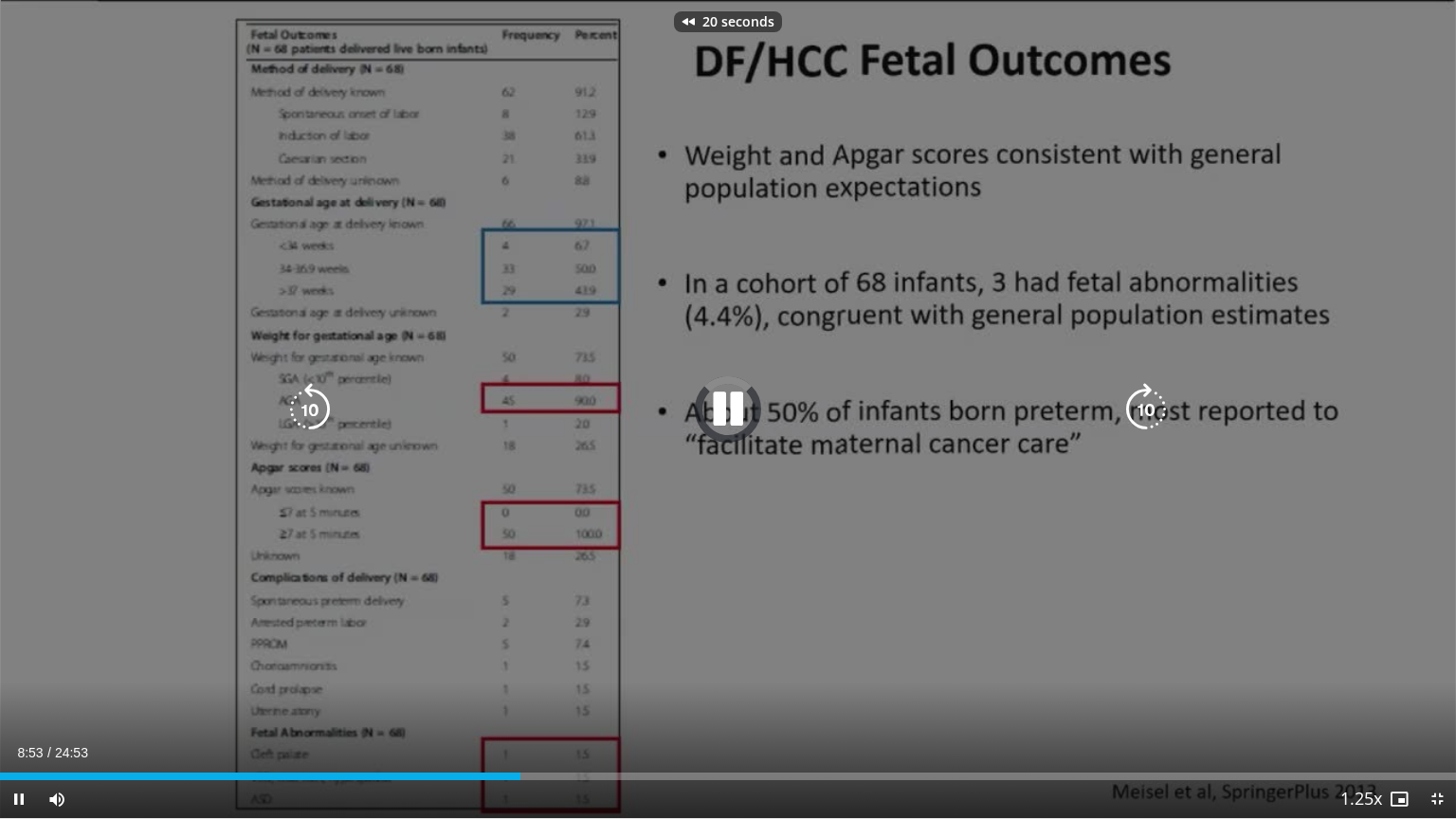 click at bounding box center (310, 410) 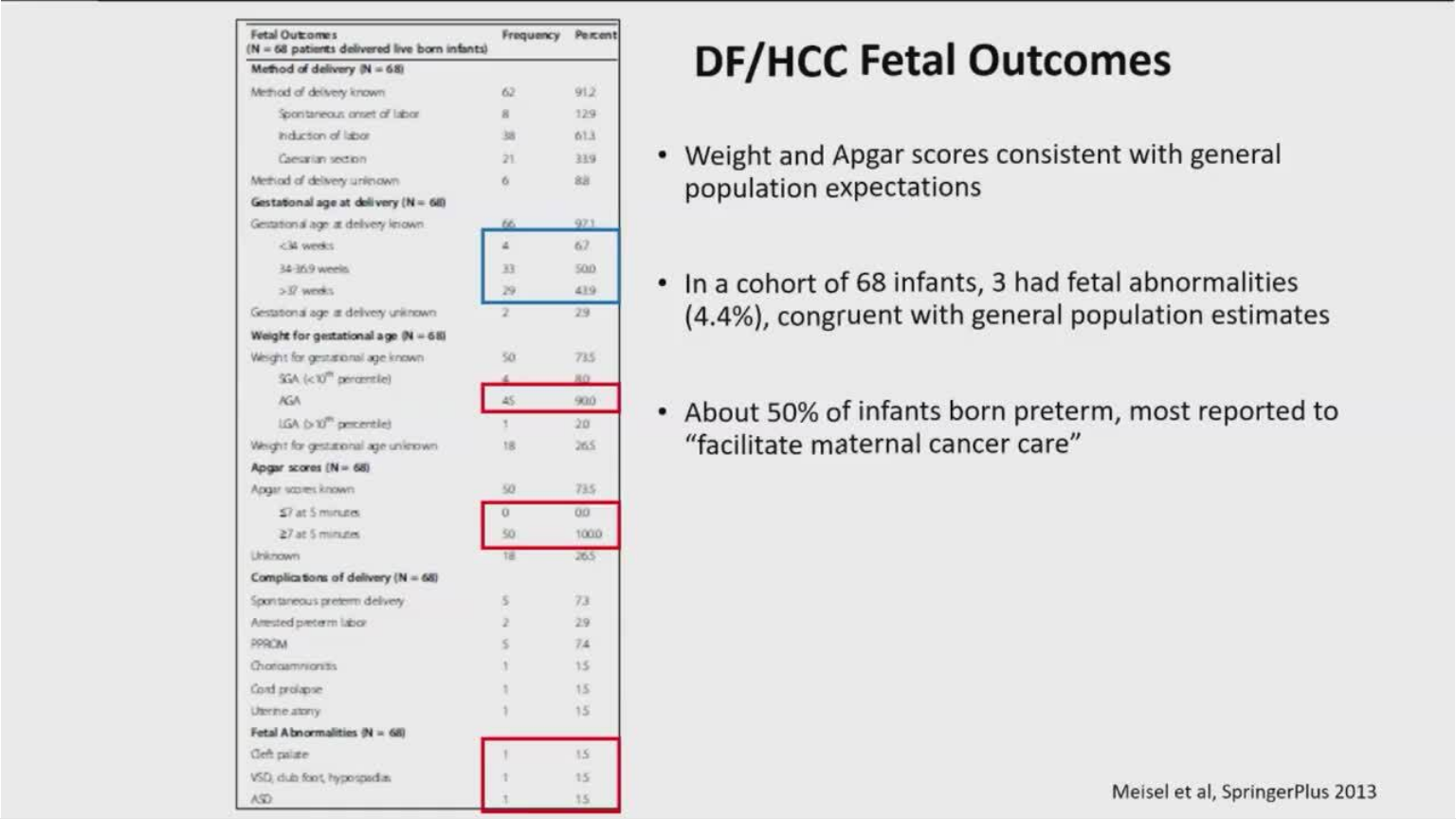 type 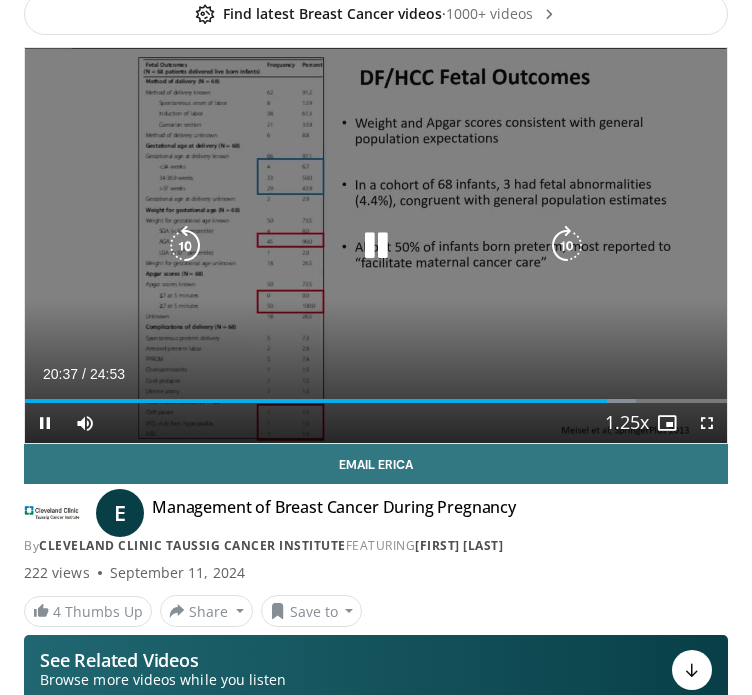 click at bounding box center [185, 246] 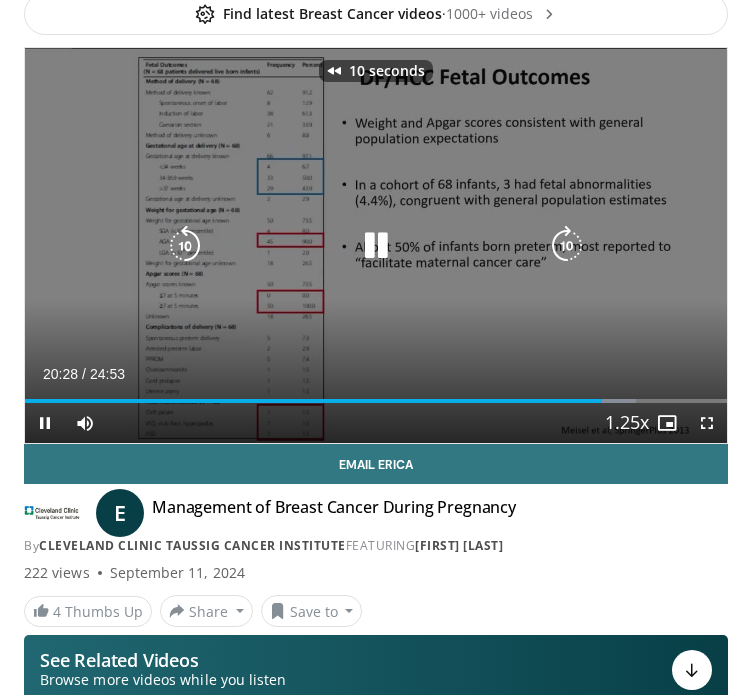 click at bounding box center (185, 246) 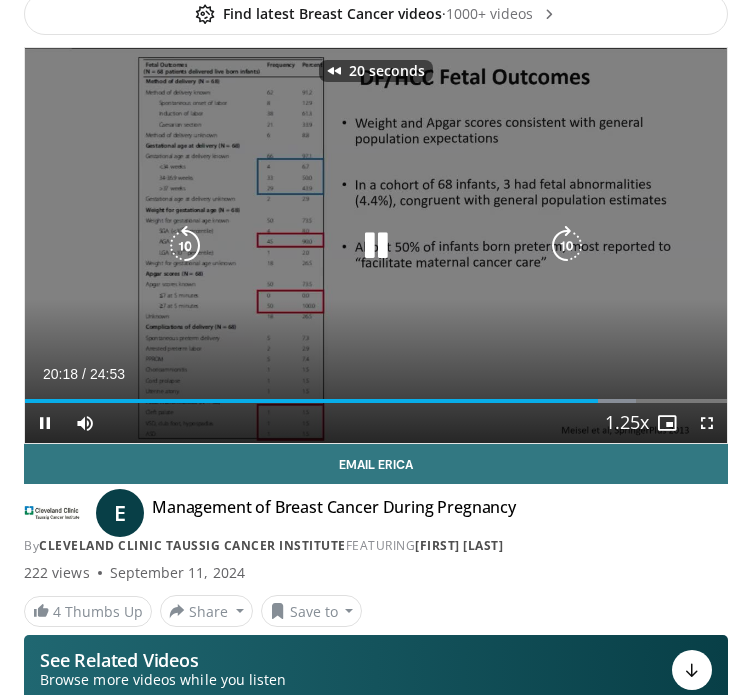 click at bounding box center (185, 246) 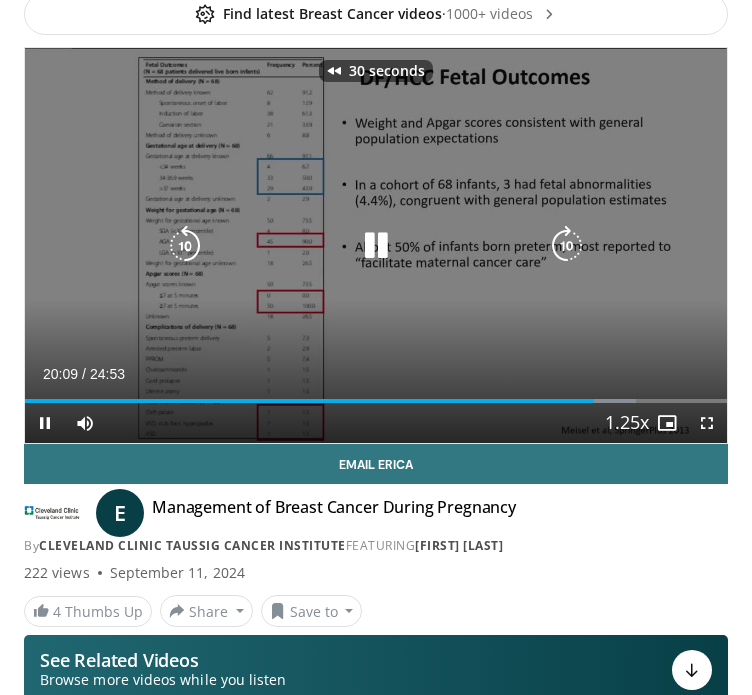 click at bounding box center (185, 246) 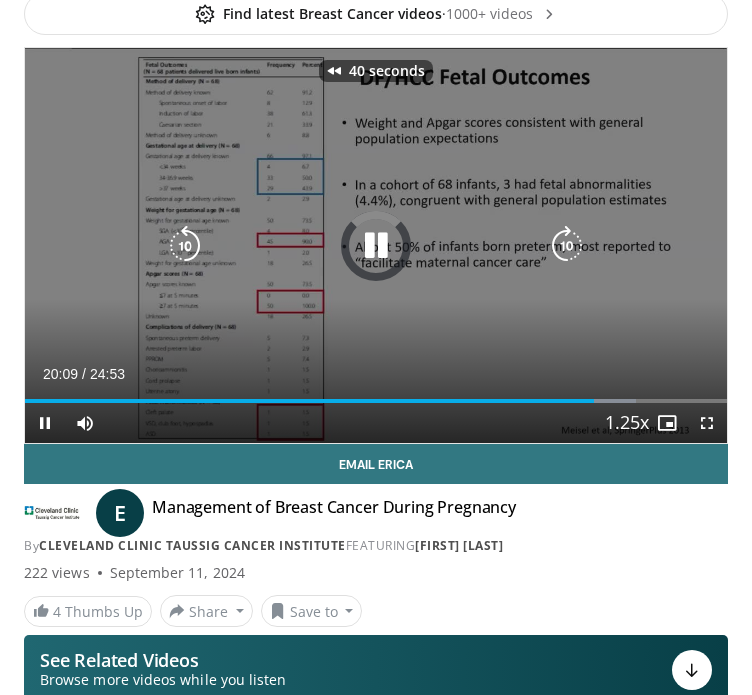 click at bounding box center [185, 246] 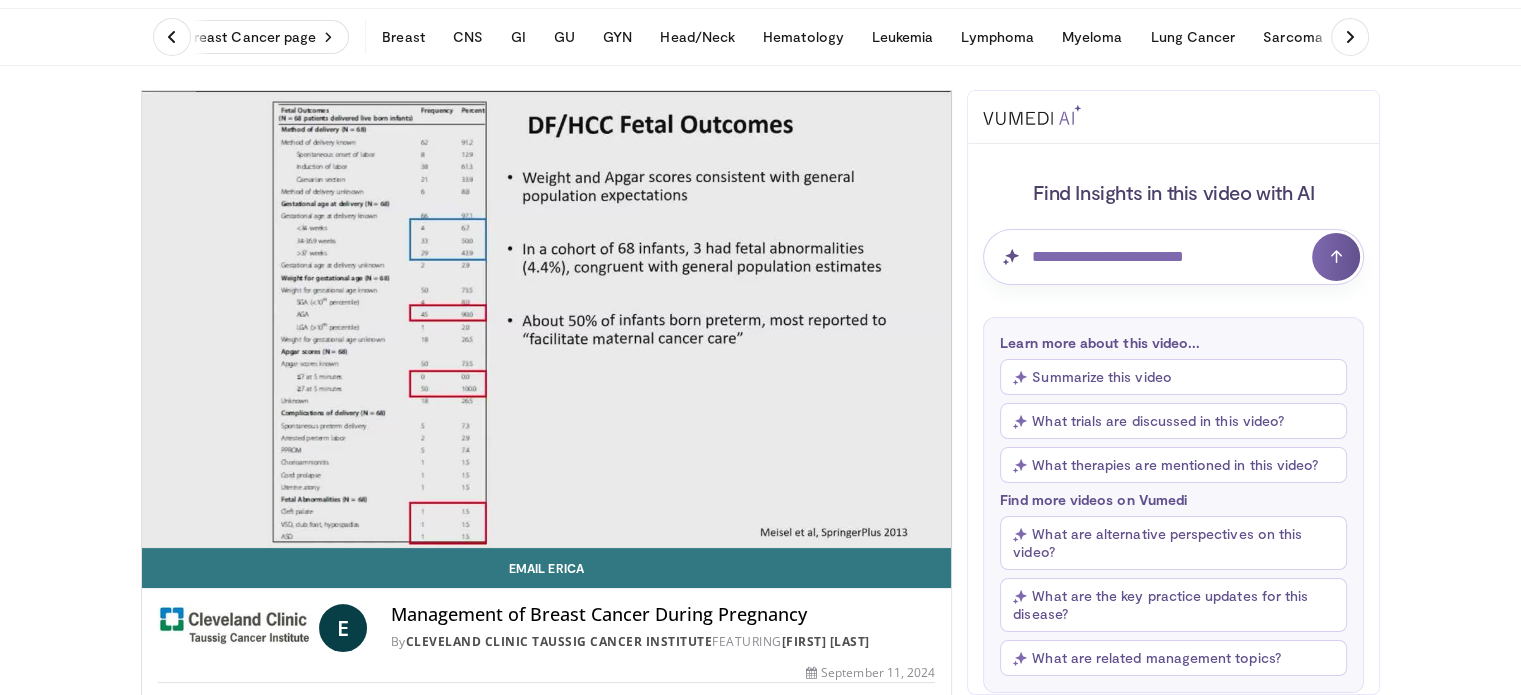 scroll, scrollTop: 10, scrollLeft: 0, axis: vertical 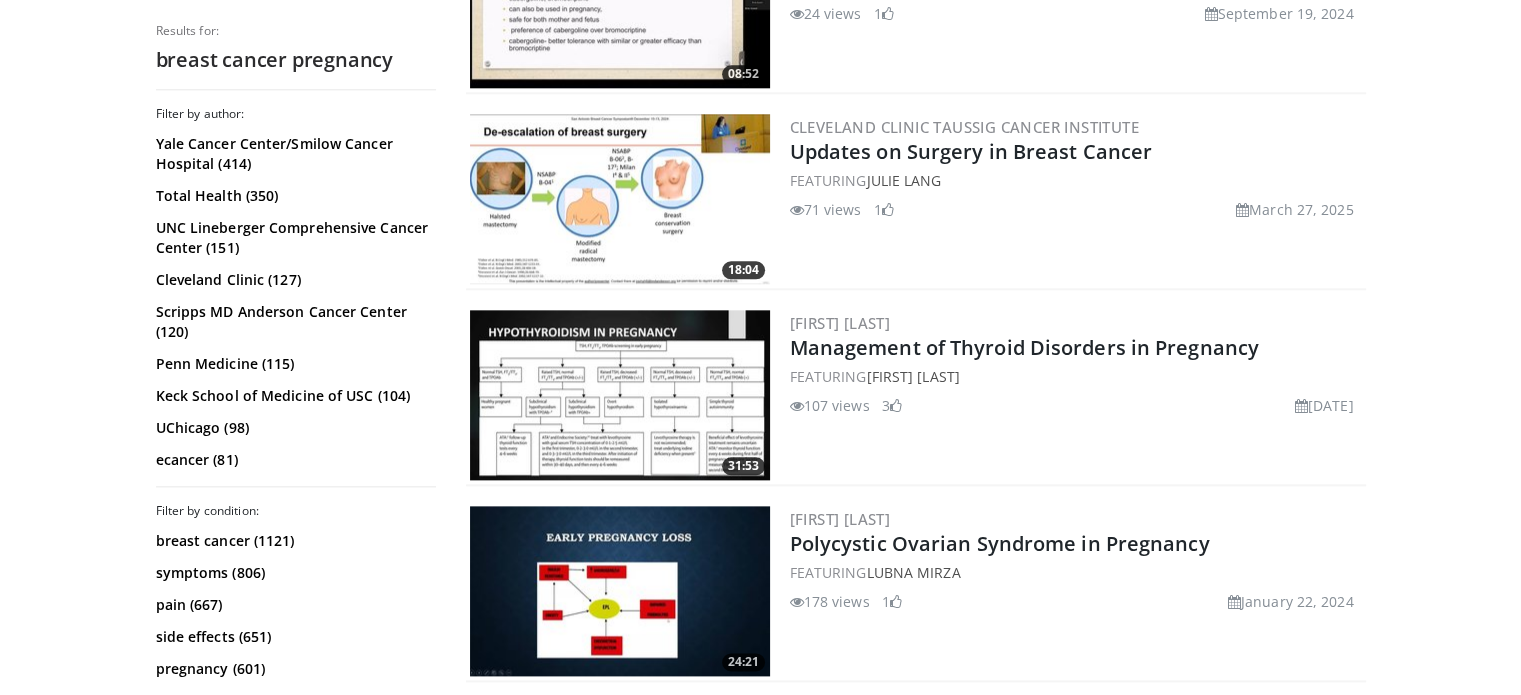 click at bounding box center (620, 199) 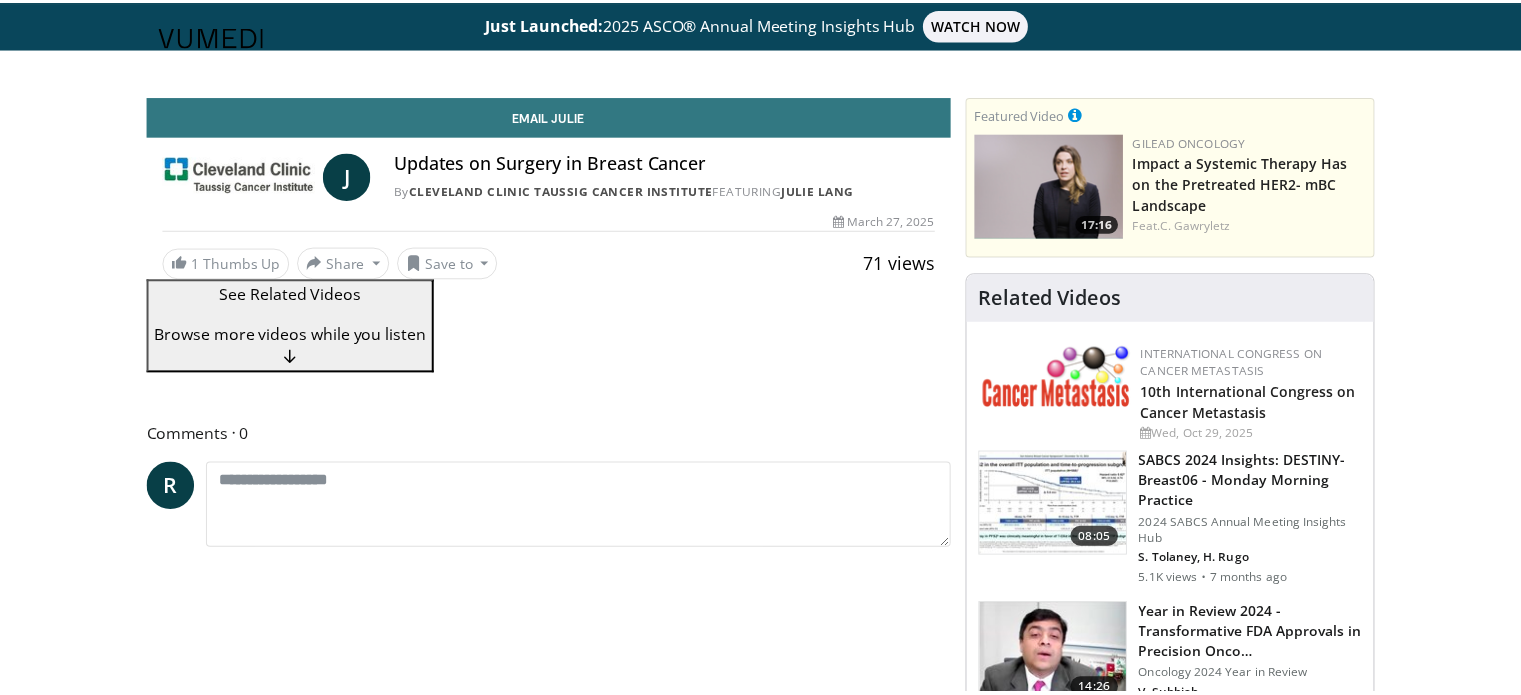 scroll, scrollTop: 0, scrollLeft: 0, axis: both 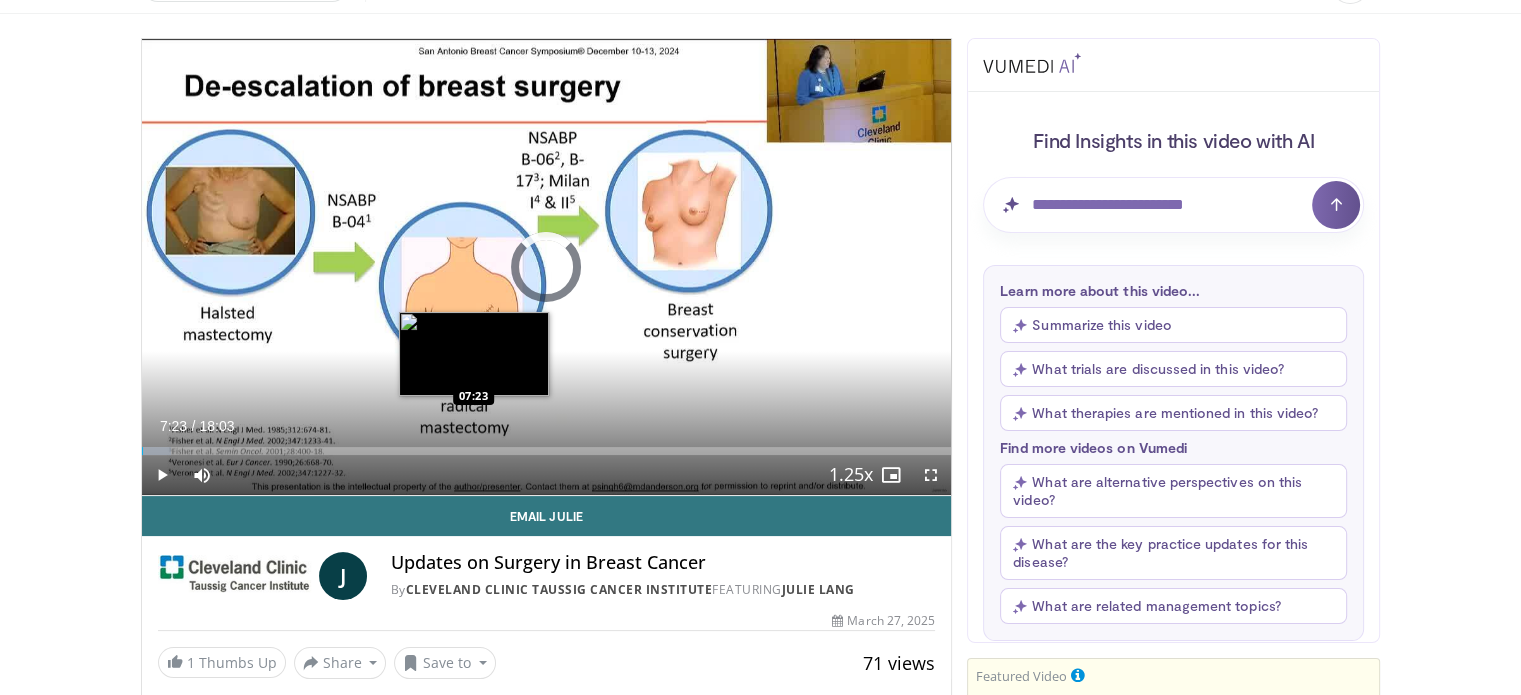 click on "Loaded :  3.66% 00:01 07:23" at bounding box center [547, 445] 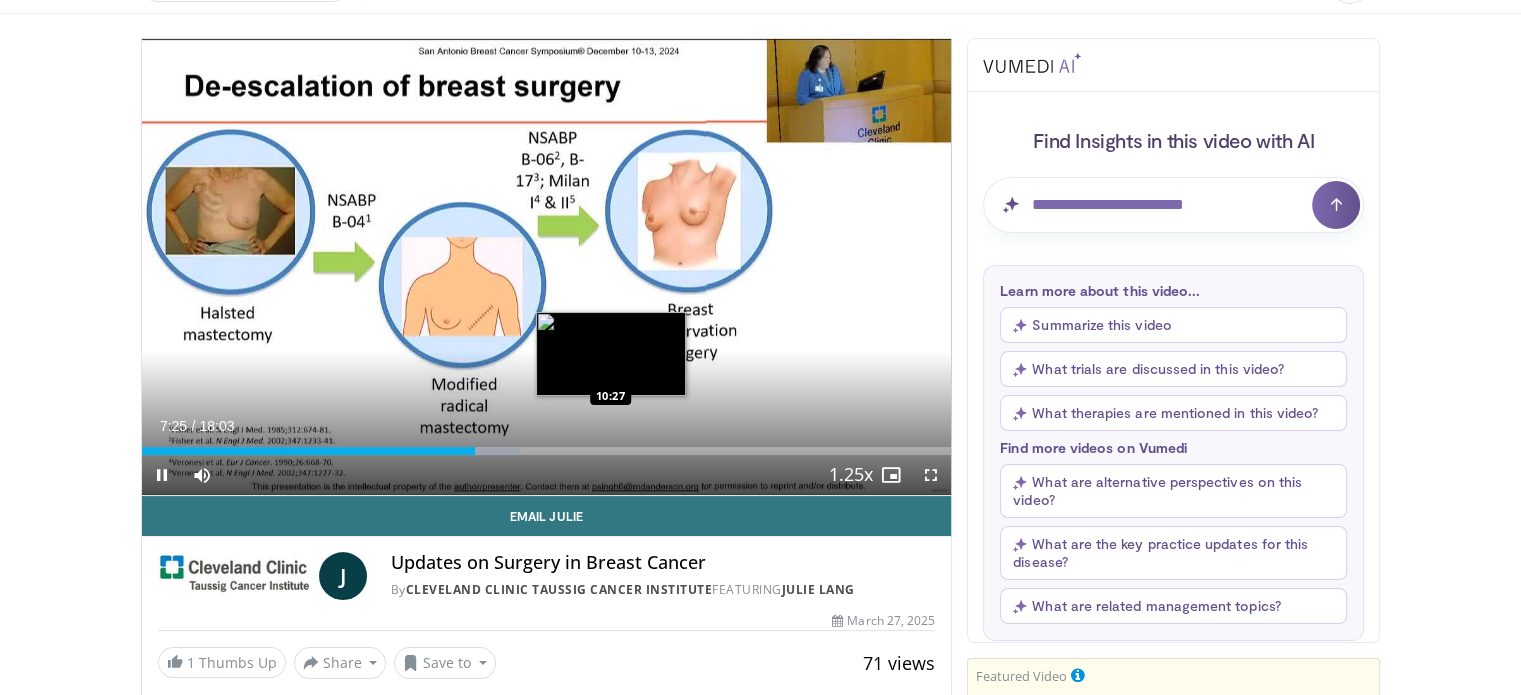 click on "Loaded :  46.71% 07:26 10:27" at bounding box center (547, 445) 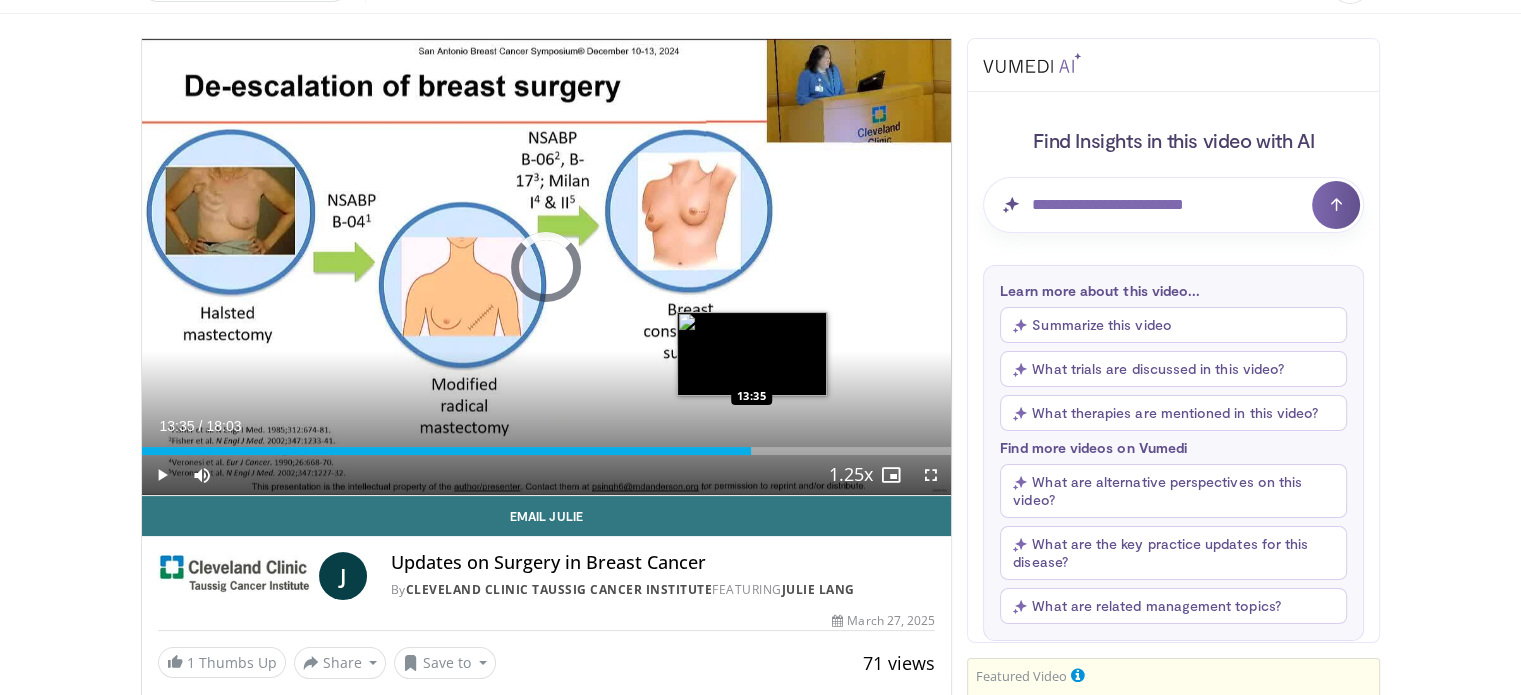 click on "Loaded :  0.00% 13:35 13:35" at bounding box center [547, 451] 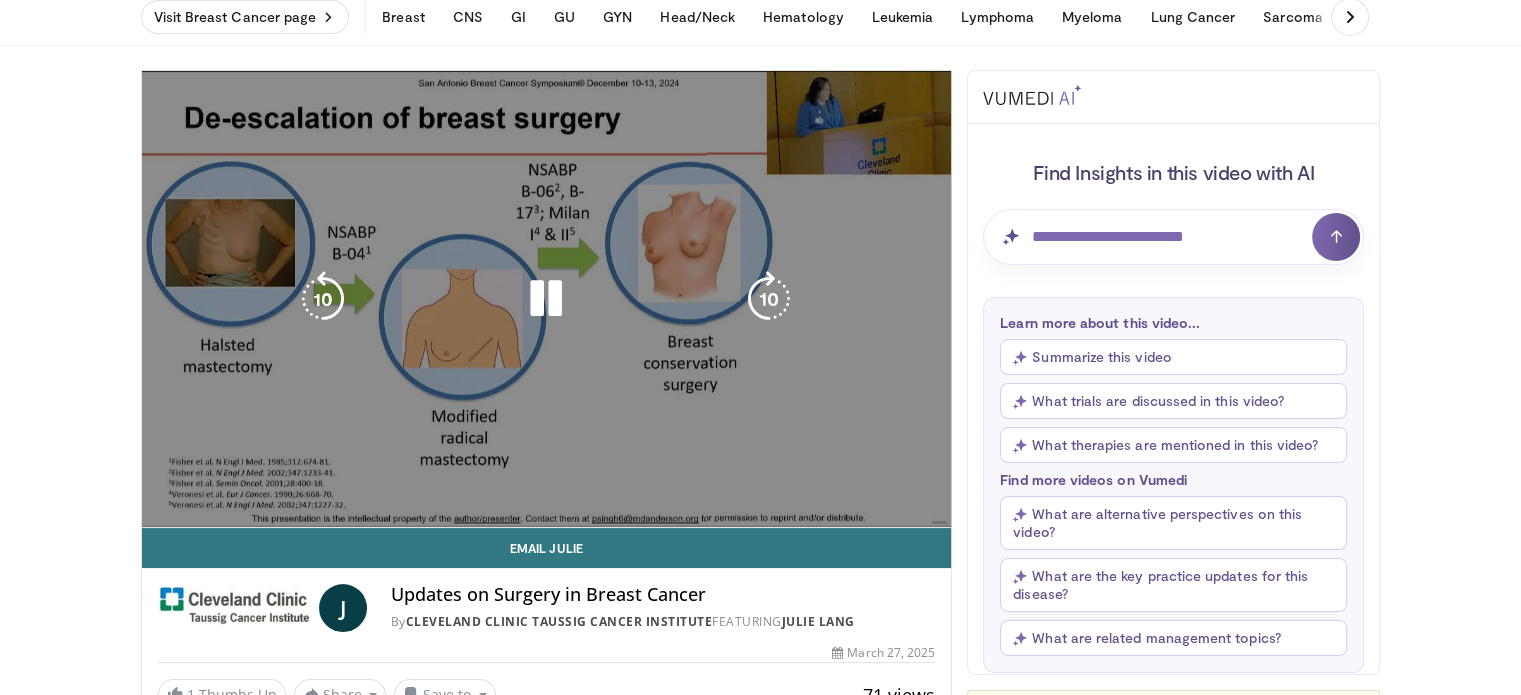 scroll, scrollTop: 0, scrollLeft: 0, axis: both 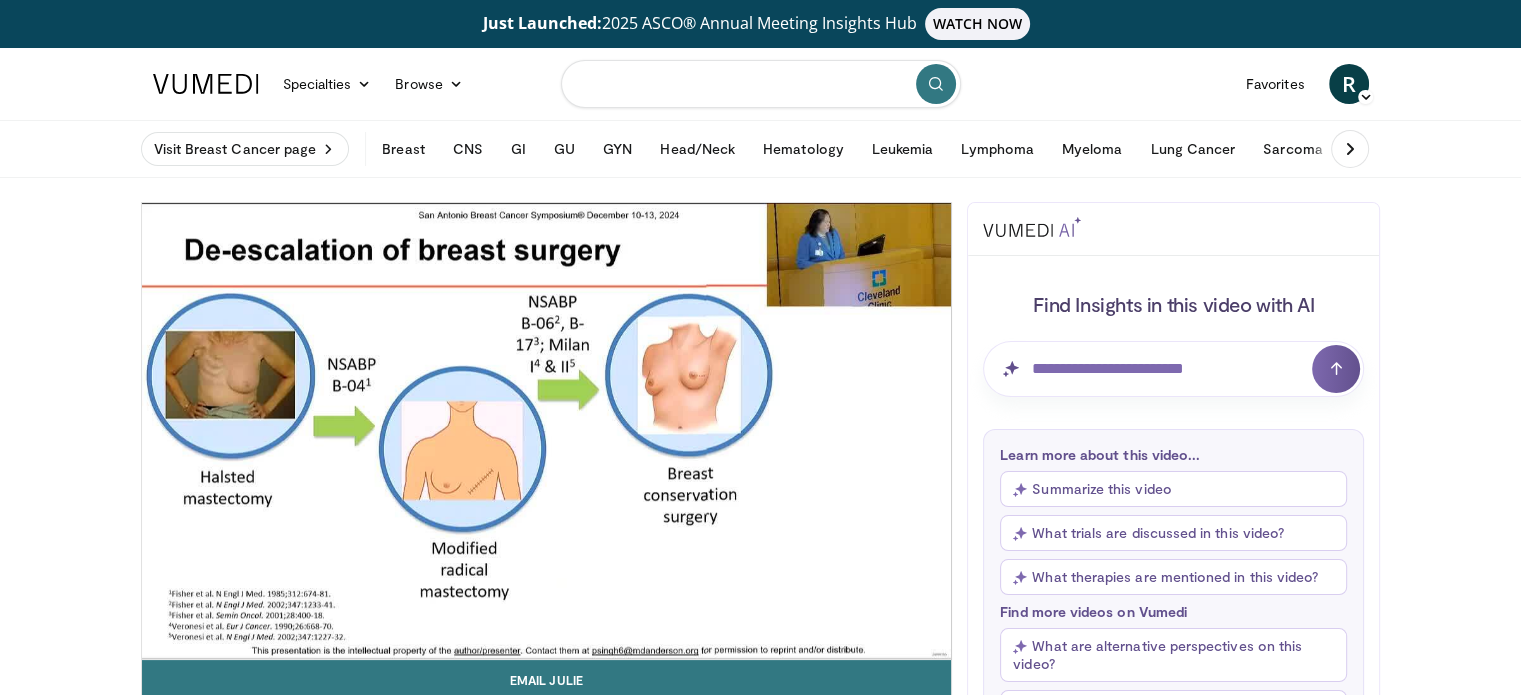 click at bounding box center [761, 84] 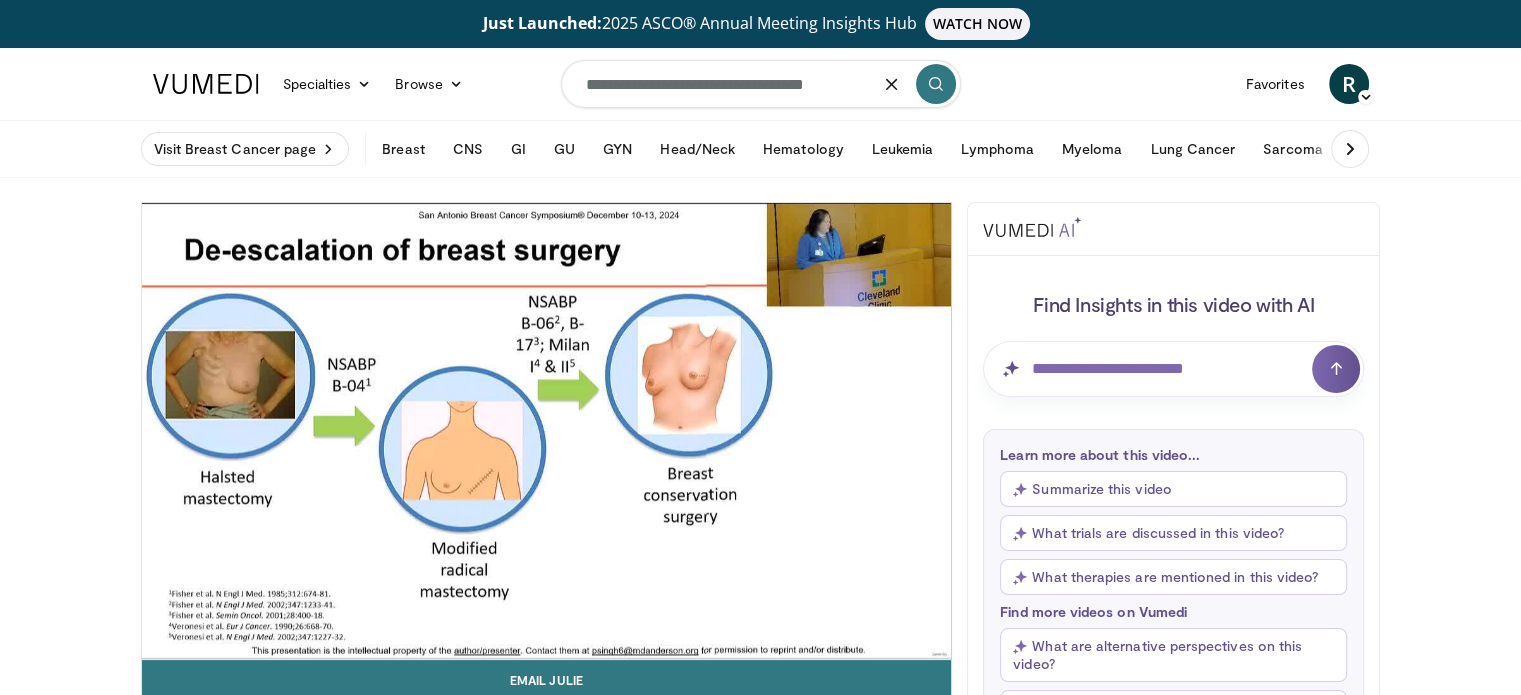 type on "**********" 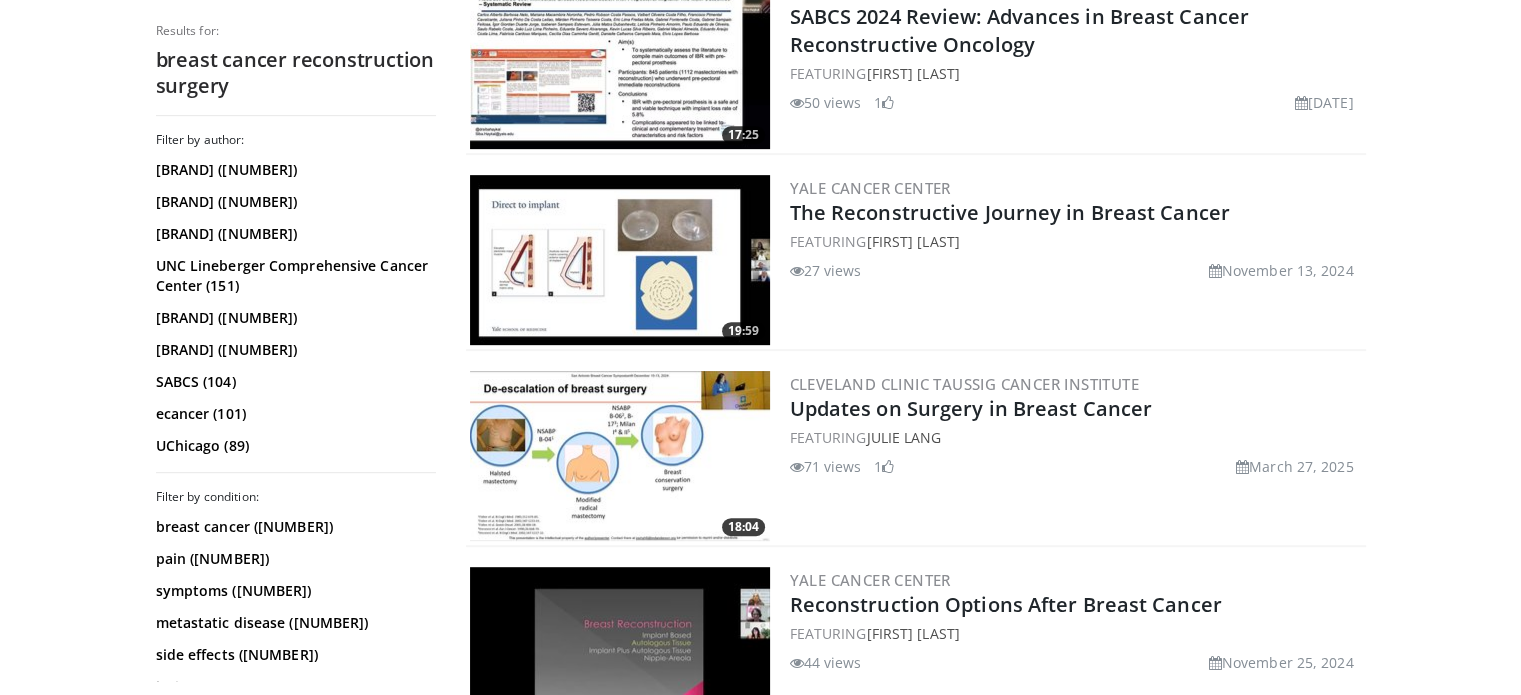 scroll, scrollTop: 888, scrollLeft: 0, axis: vertical 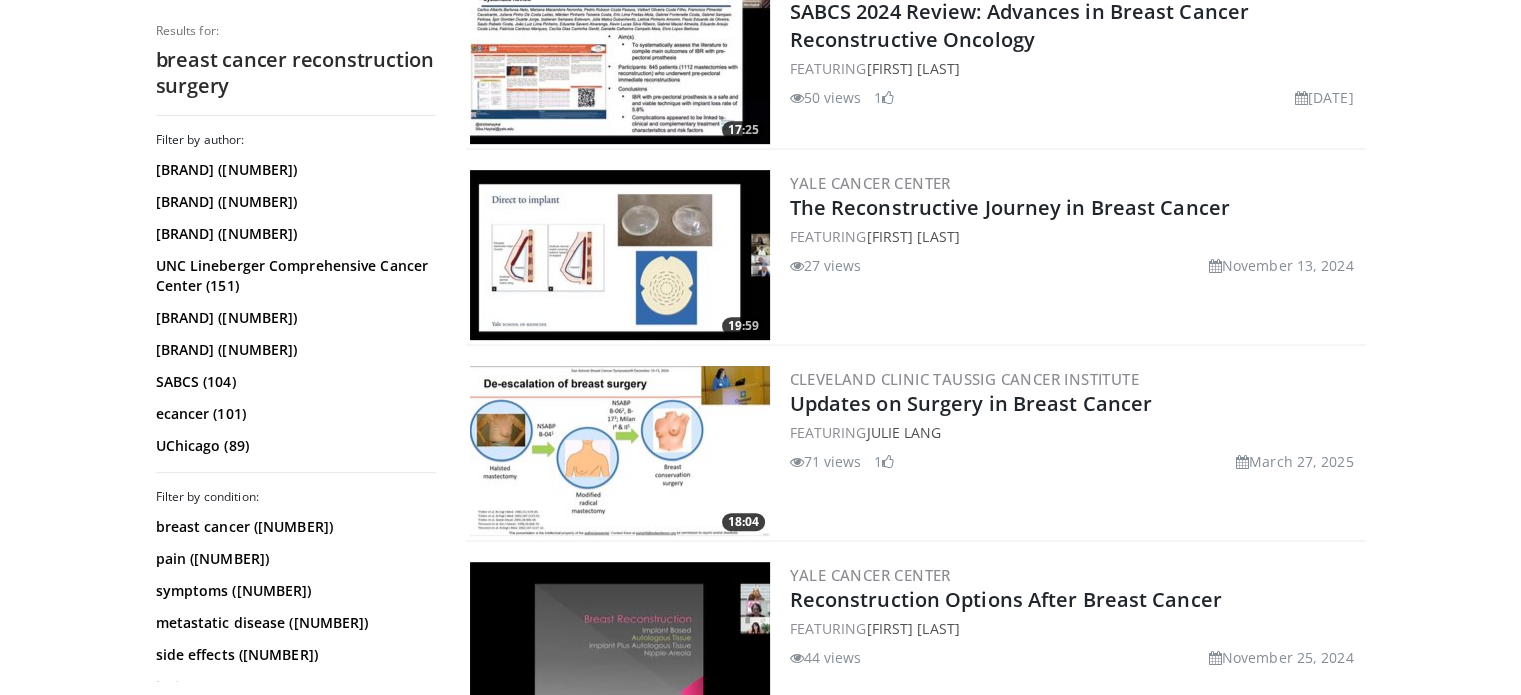click at bounding box center [620, 255] 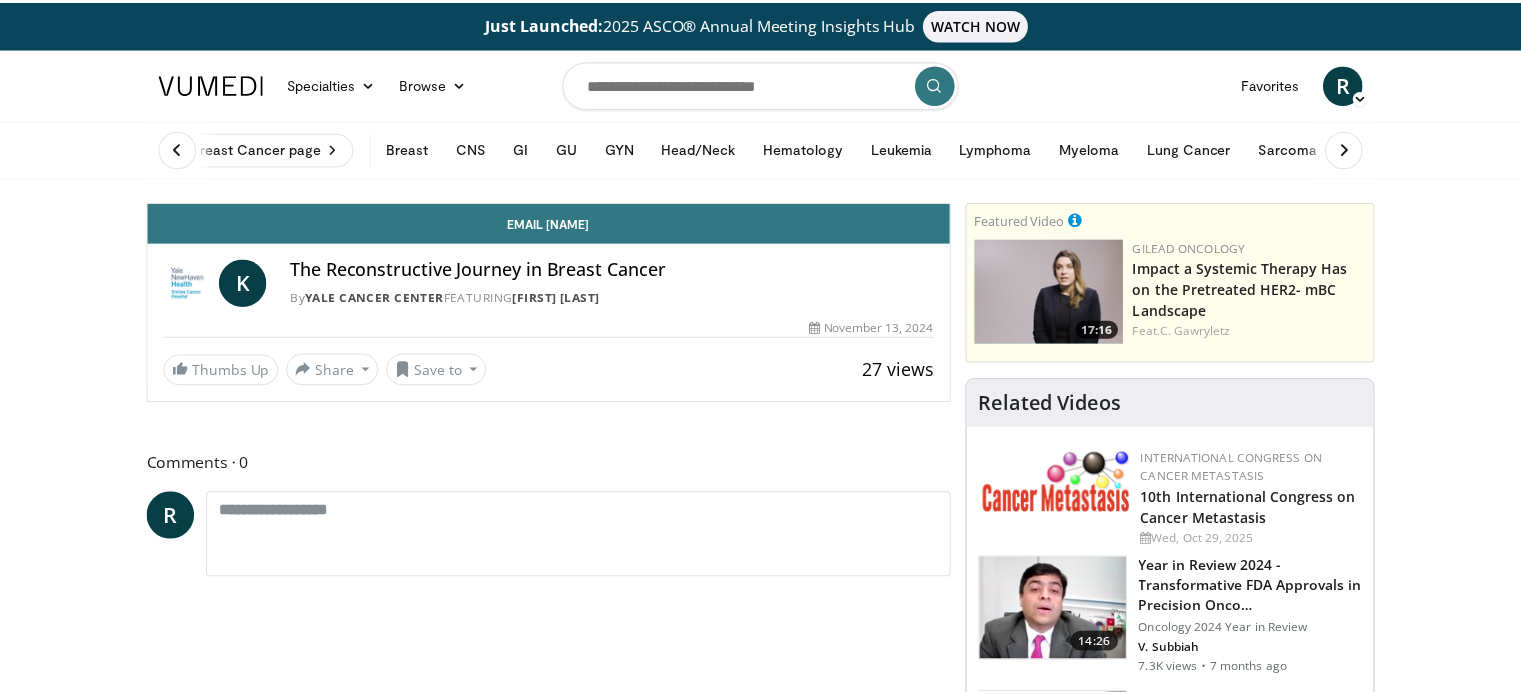 scroll, scrollTop: 0, scrollLeft: 0, axis: both 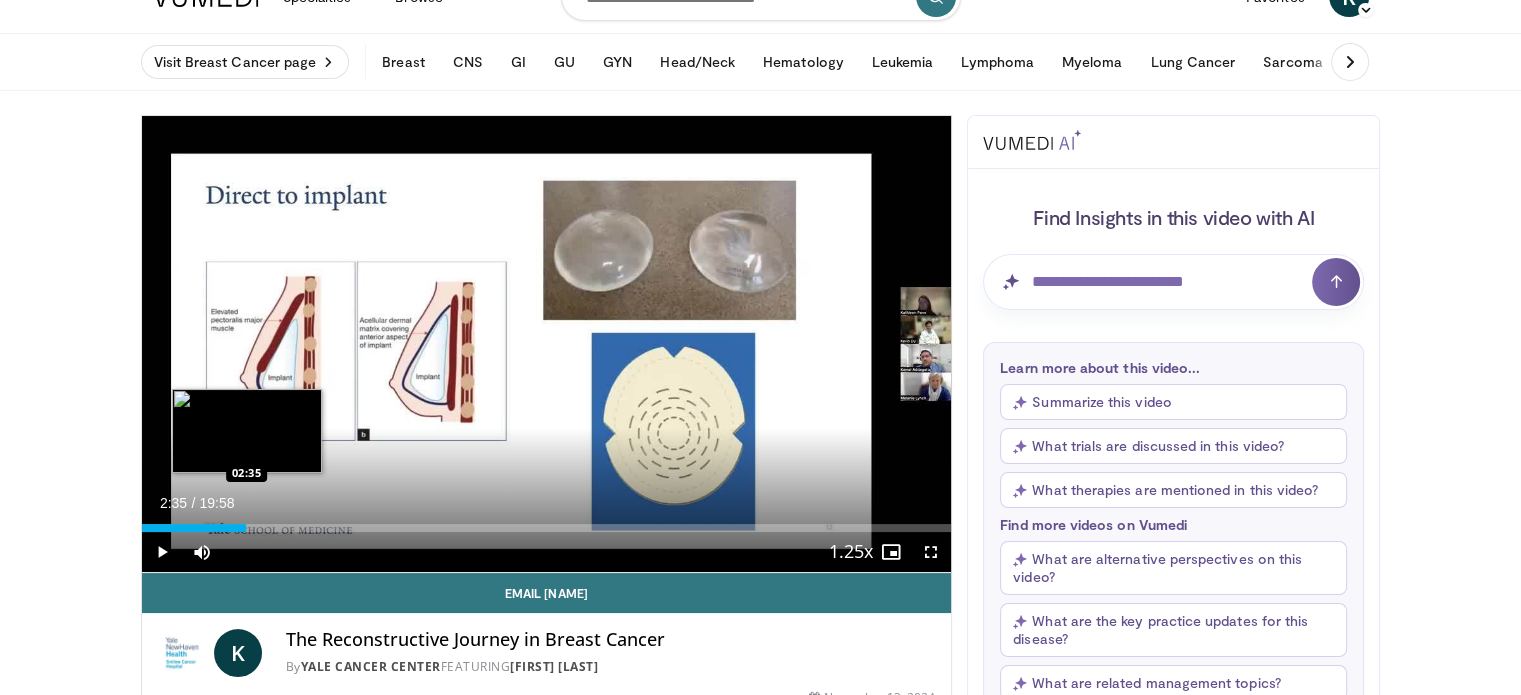 click on "Loaded :  0.00% 02:35 02:35" at bounding box center (547, 528) 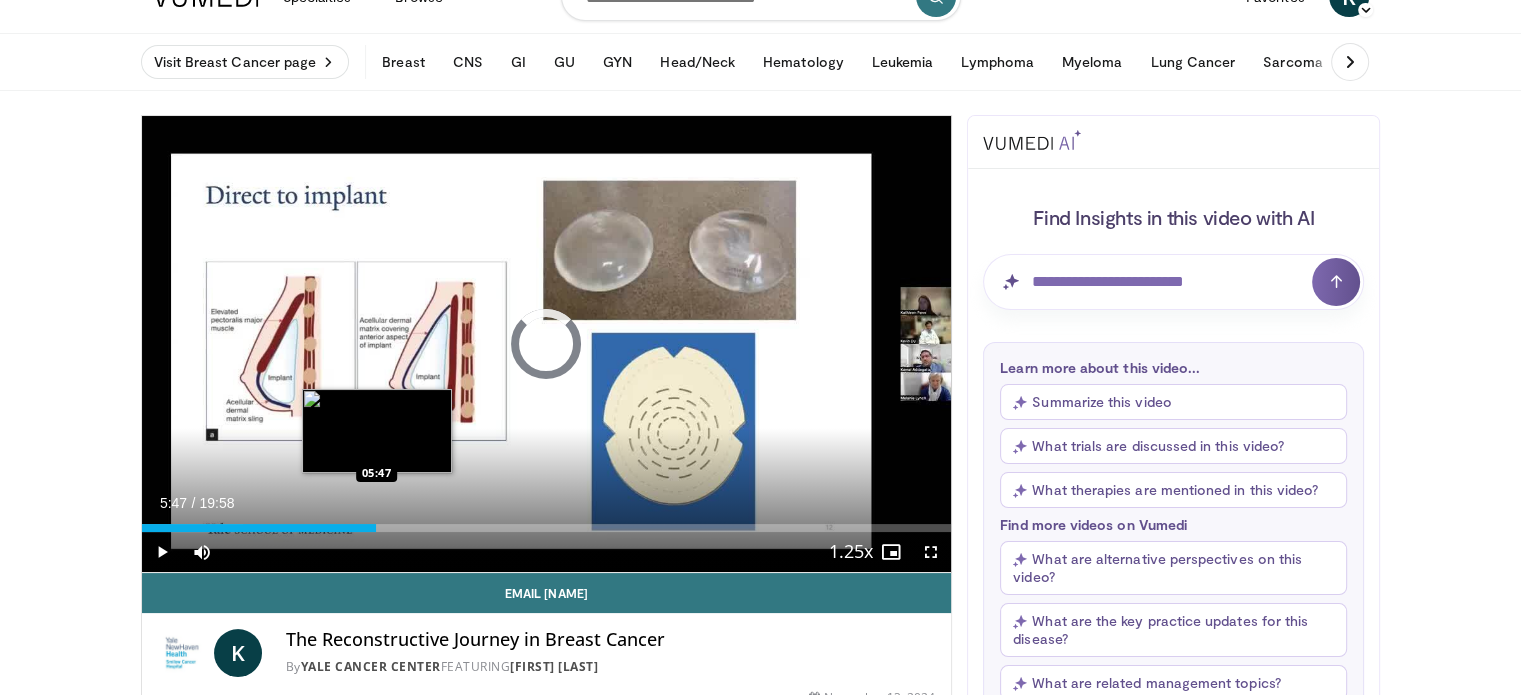 click on "Loaded :  18.33% 02:38 05:47" at bounding box center (547, 528) 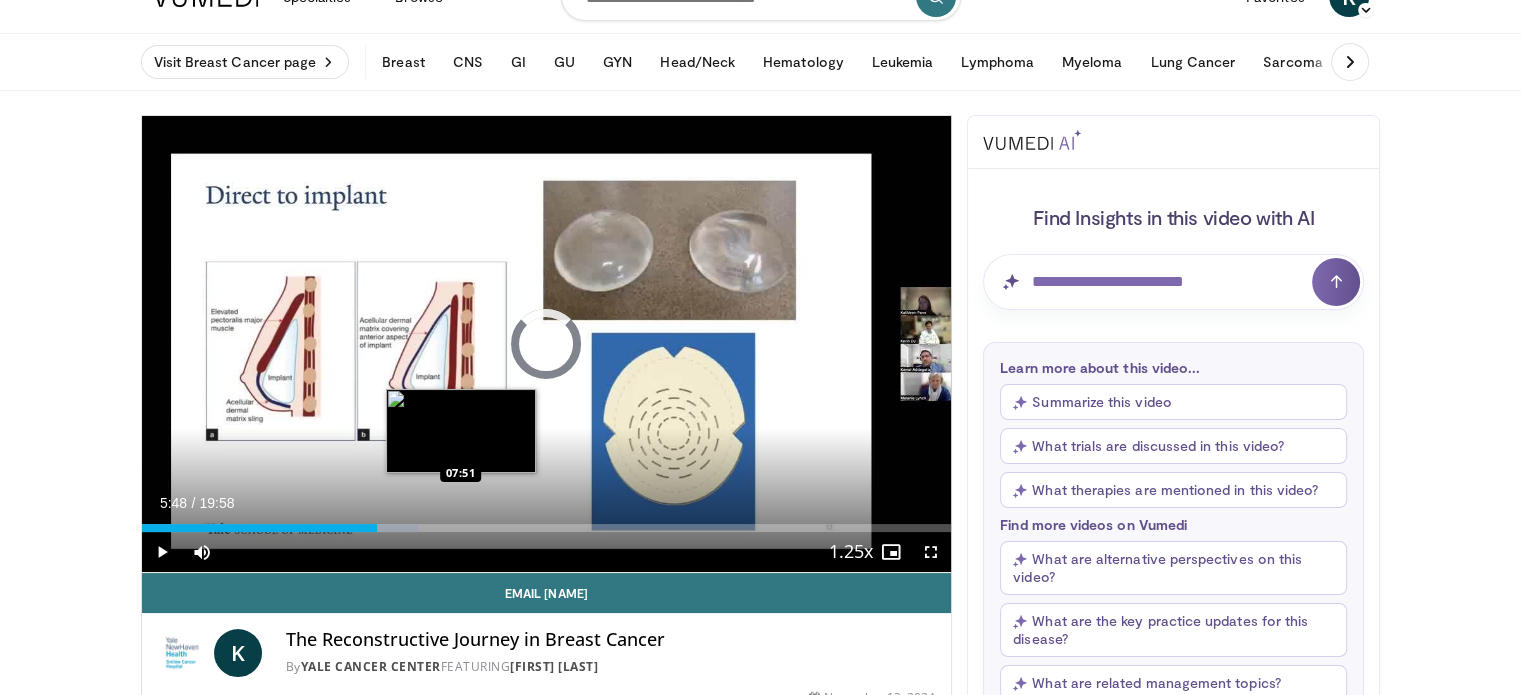 click on "Loaded :  34.16% 05:48 07:51" at bounding box center (547, 528) 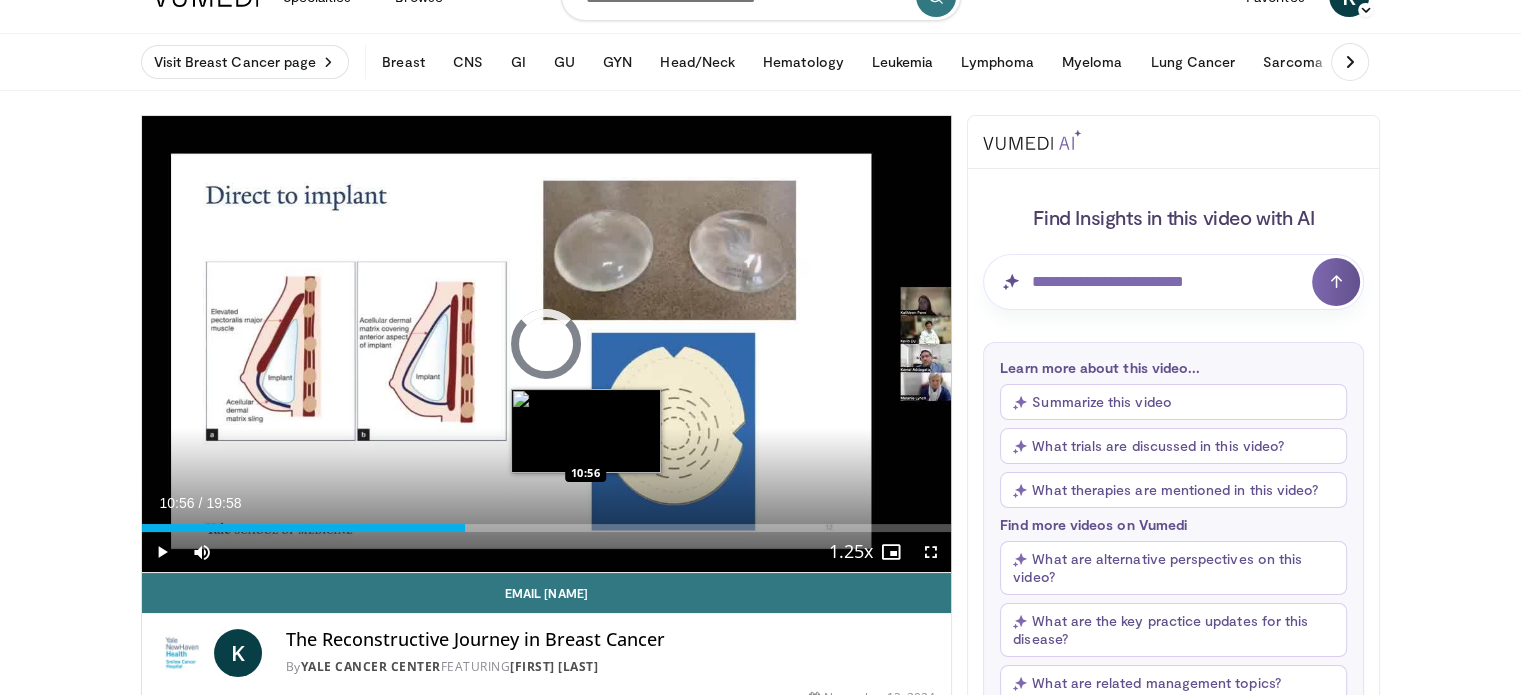 click on "Loaded :  0.00% 10:56 10:56" at bounding box center (547, 528) 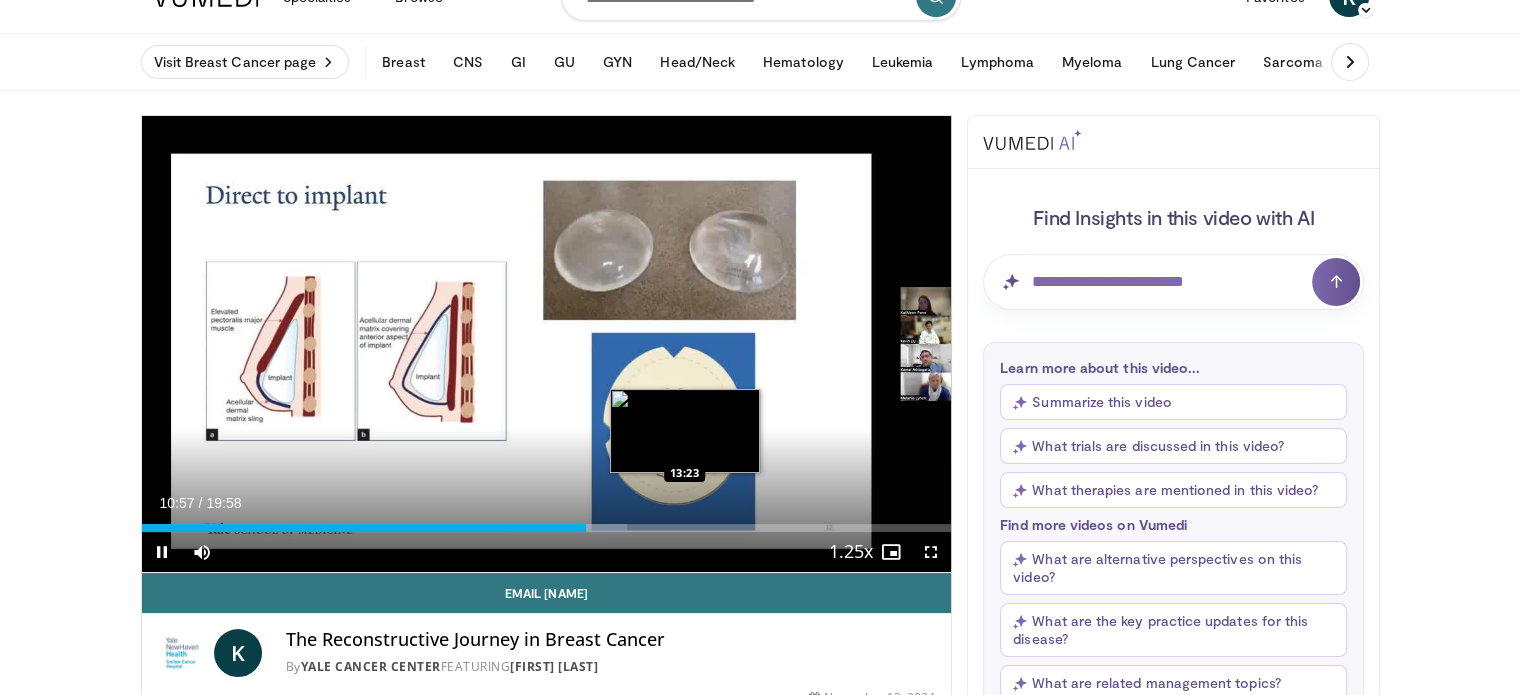 click on "Loaded :  60.00% 10:58 13:23" at bounding box center (547, 528) 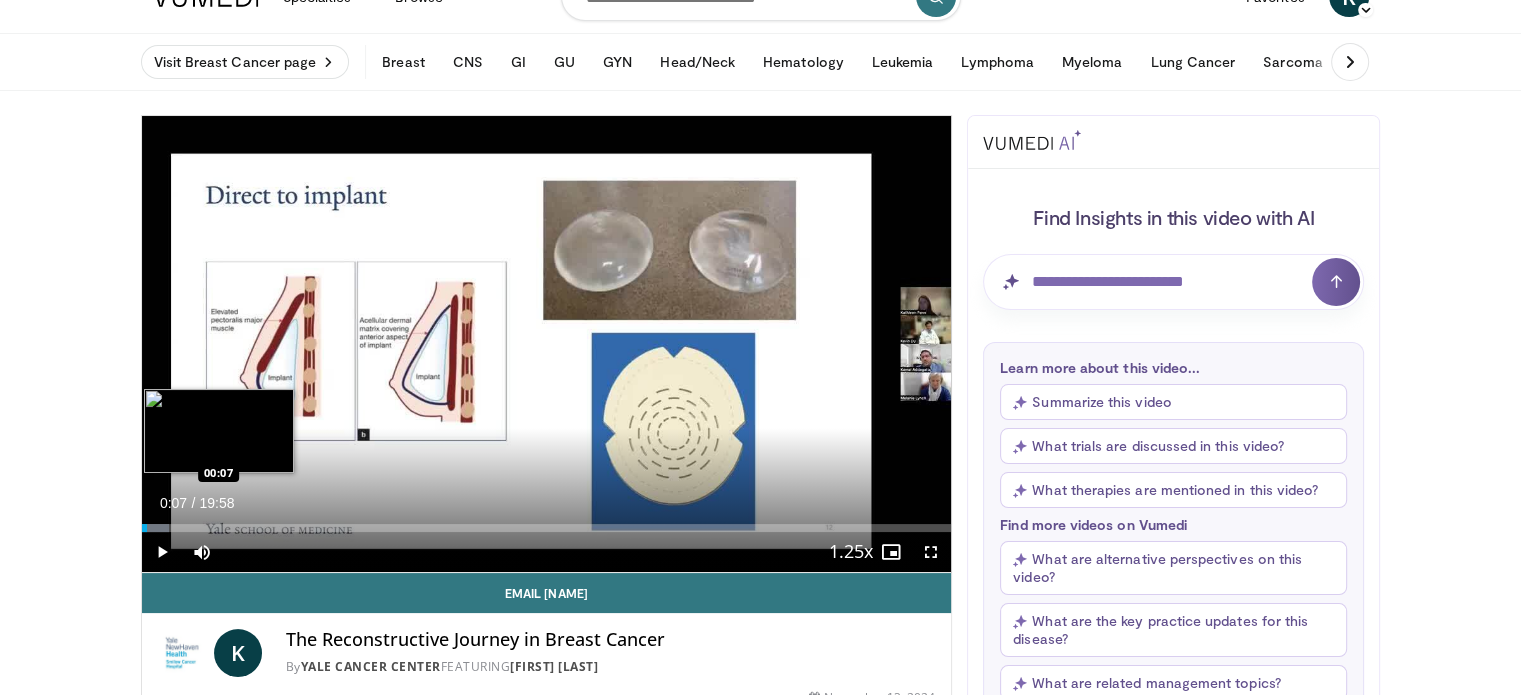 click on "Loaded :  3.34% 00:07 00:07" at bounding box center (547, 528) 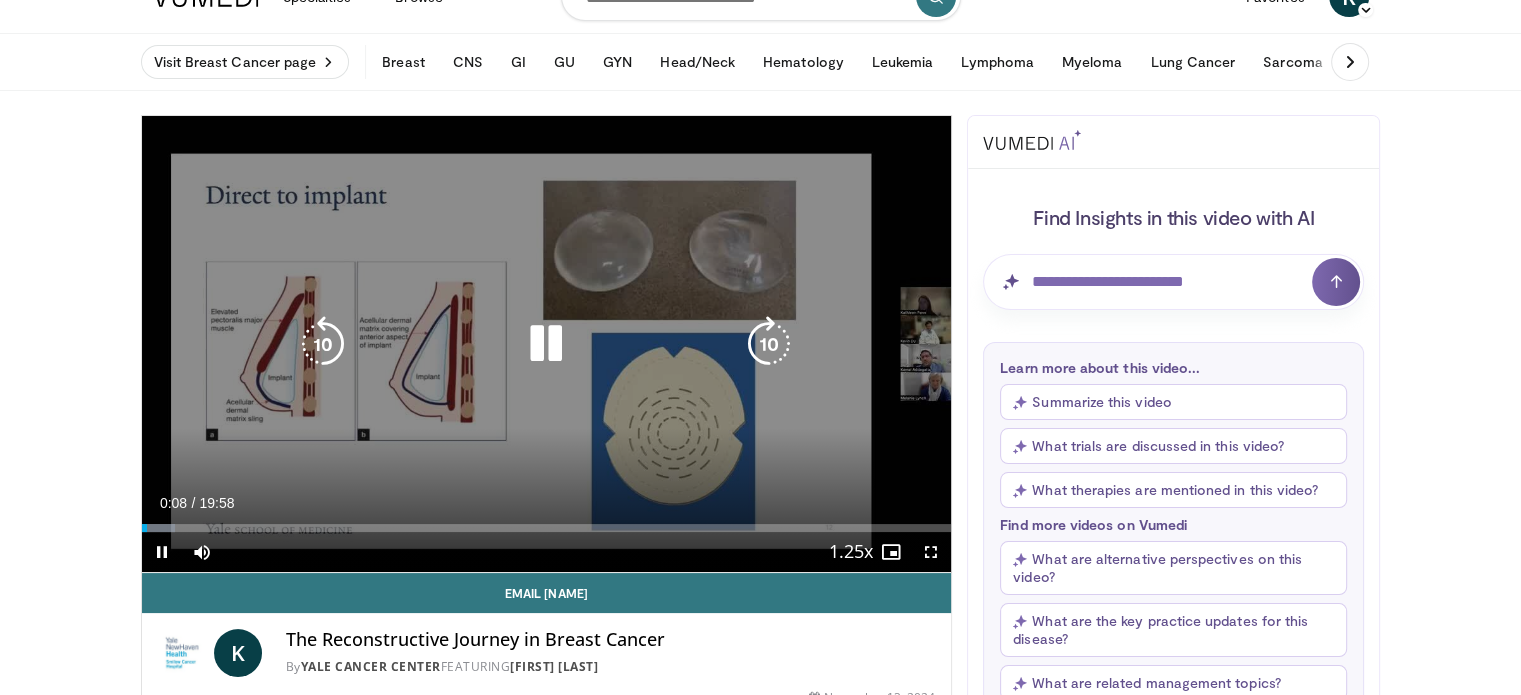 click at bounding box center [546, 344] 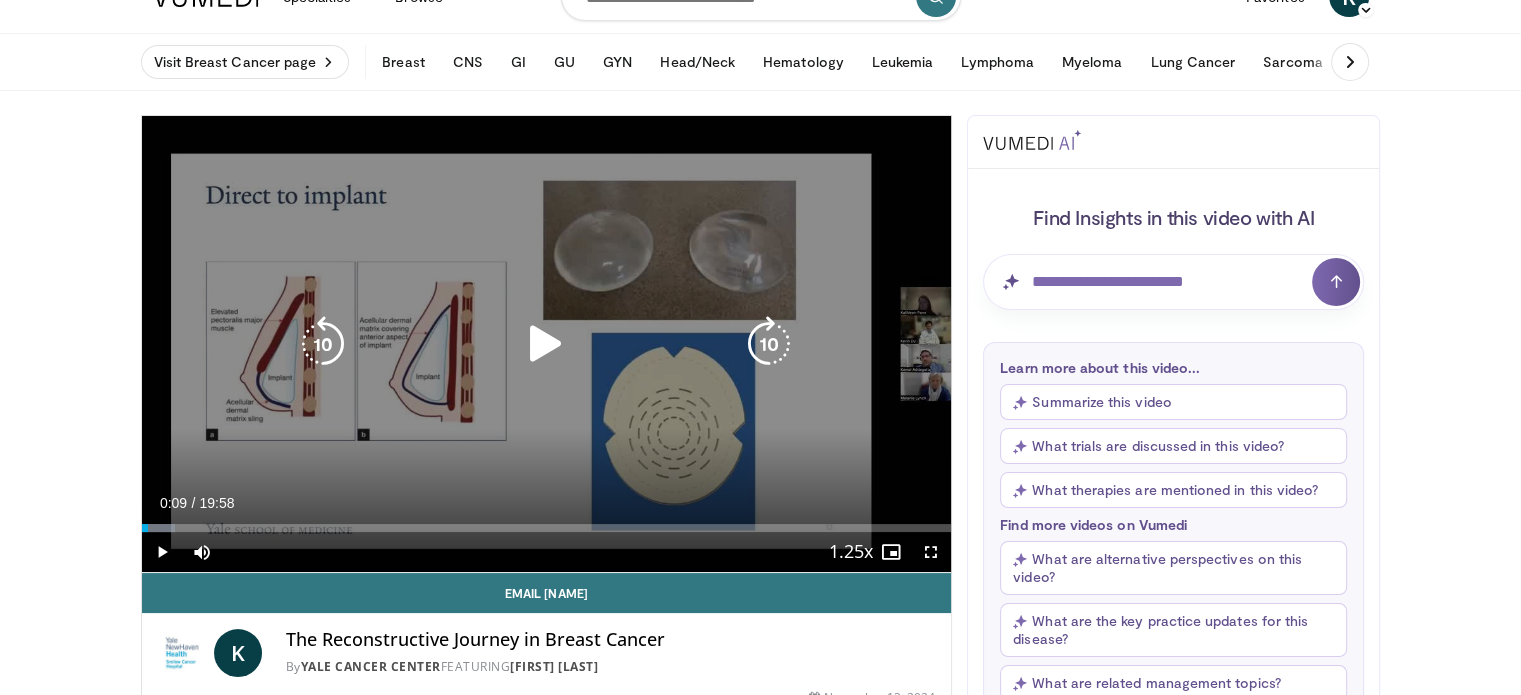 click at bounding box center [546, 344] 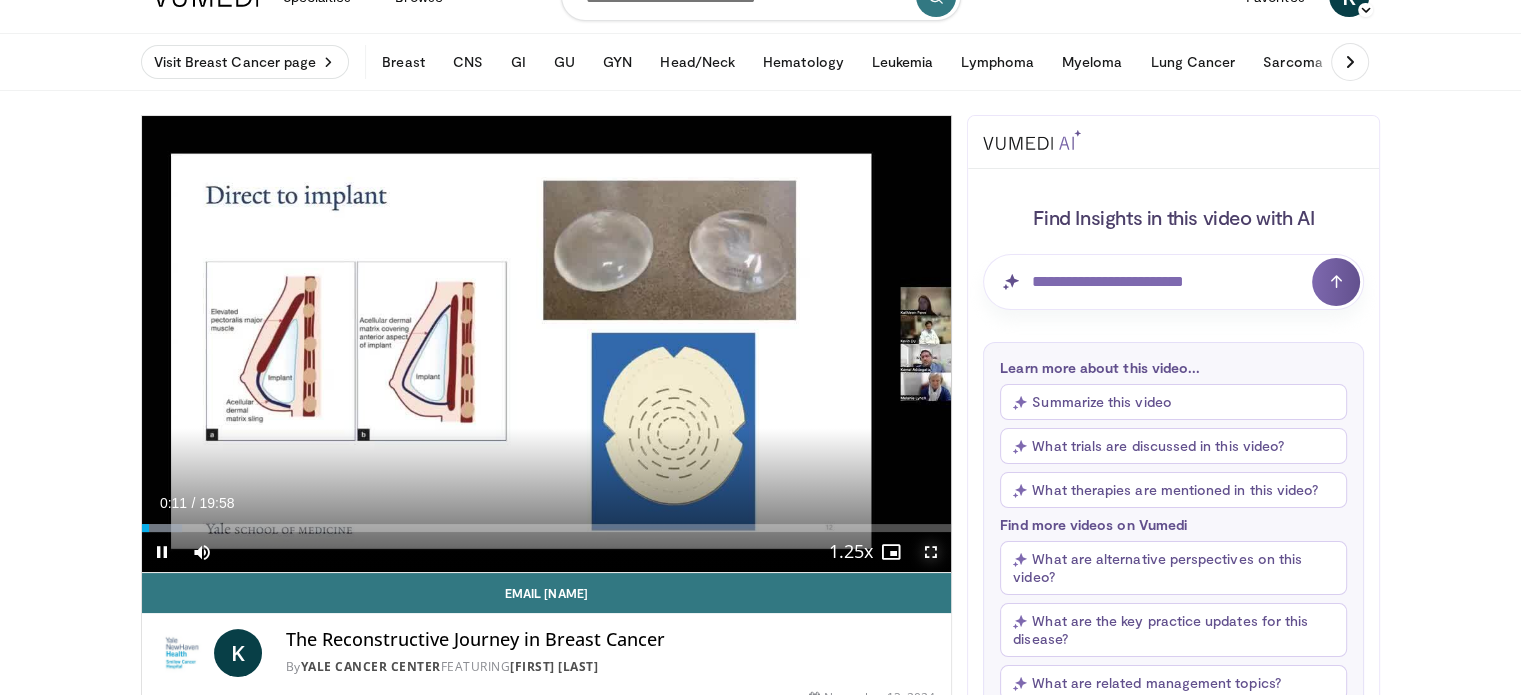 click at bounding box center (931, 552) 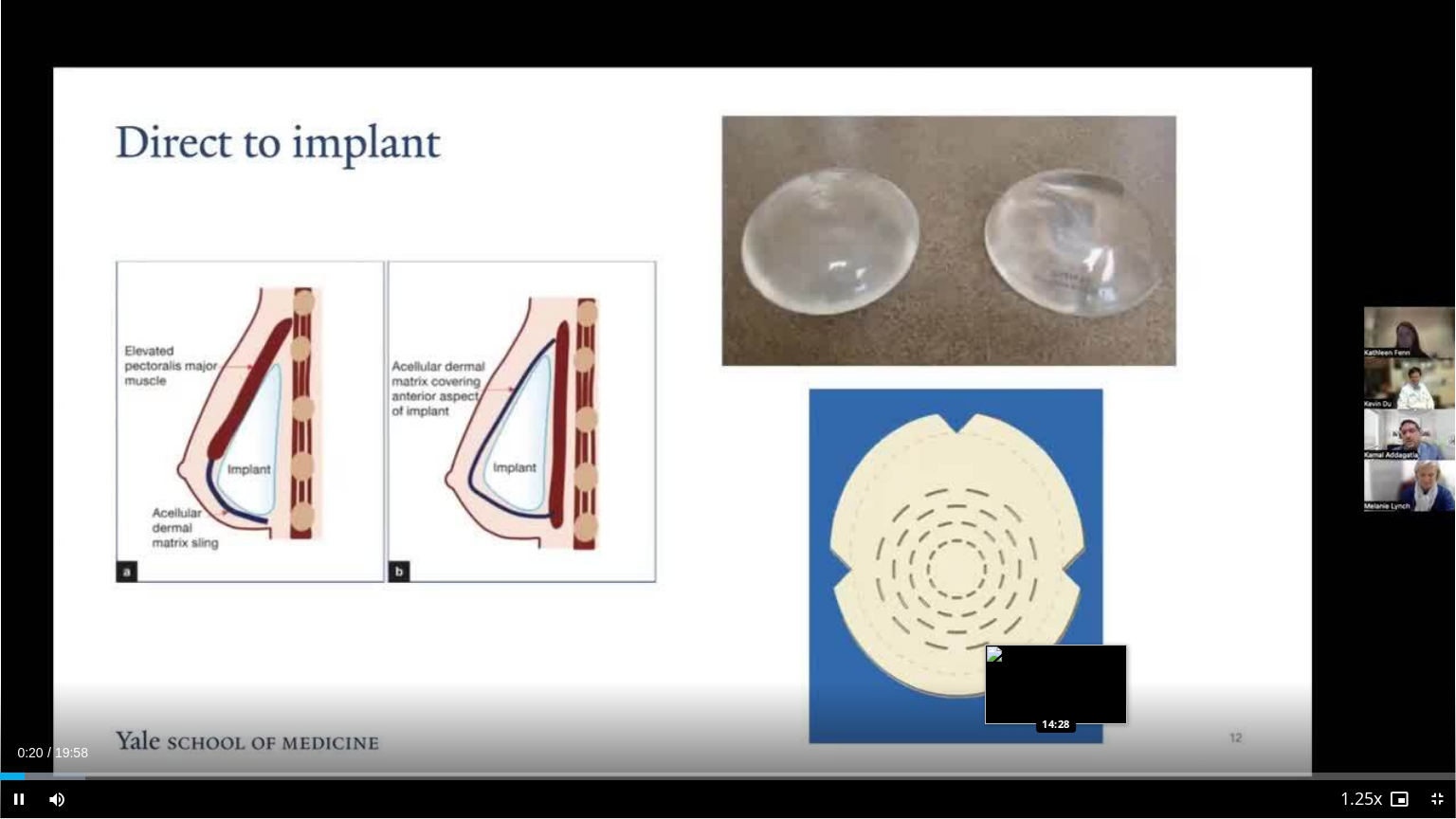click on "Loaded :  5.83% 00:20 14:28" at bounding box center (728, 771) 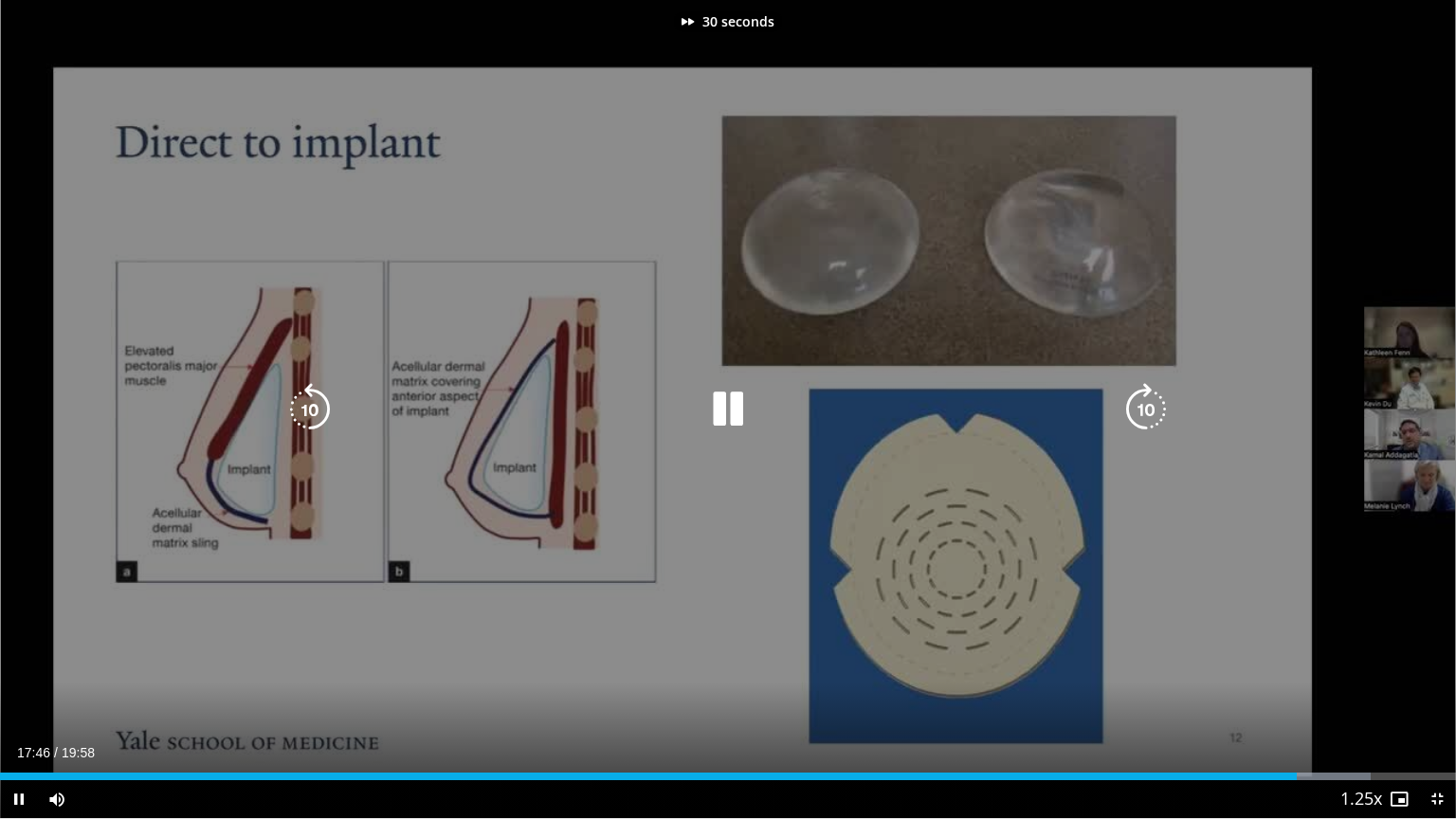 click on "30 seconds
Tap to unmute" at bounding box center [728, 409] 